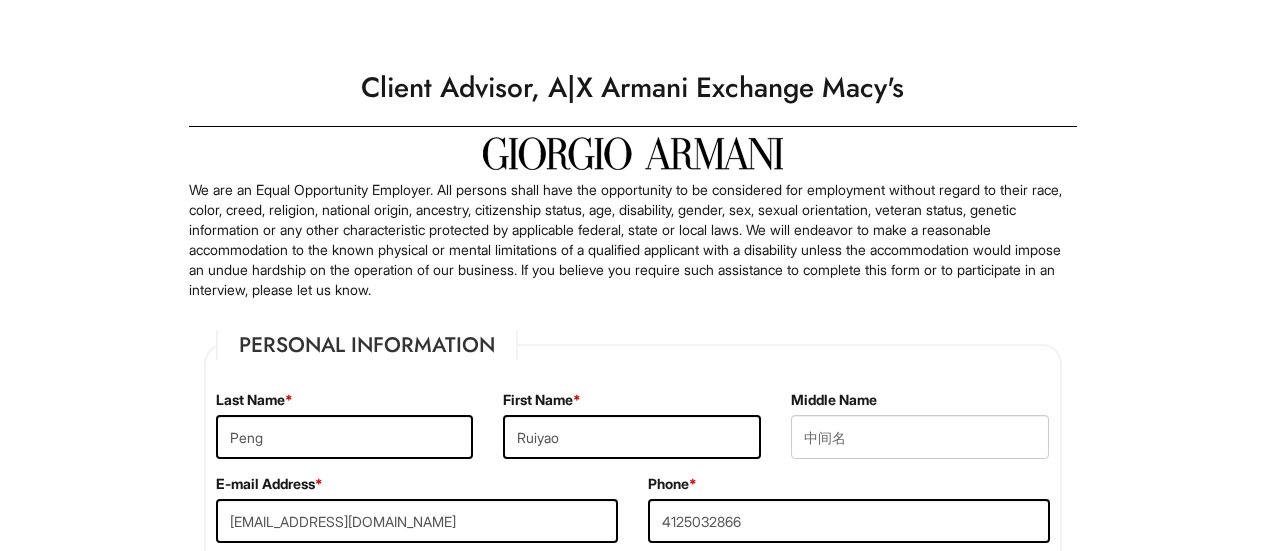 select on "PA" 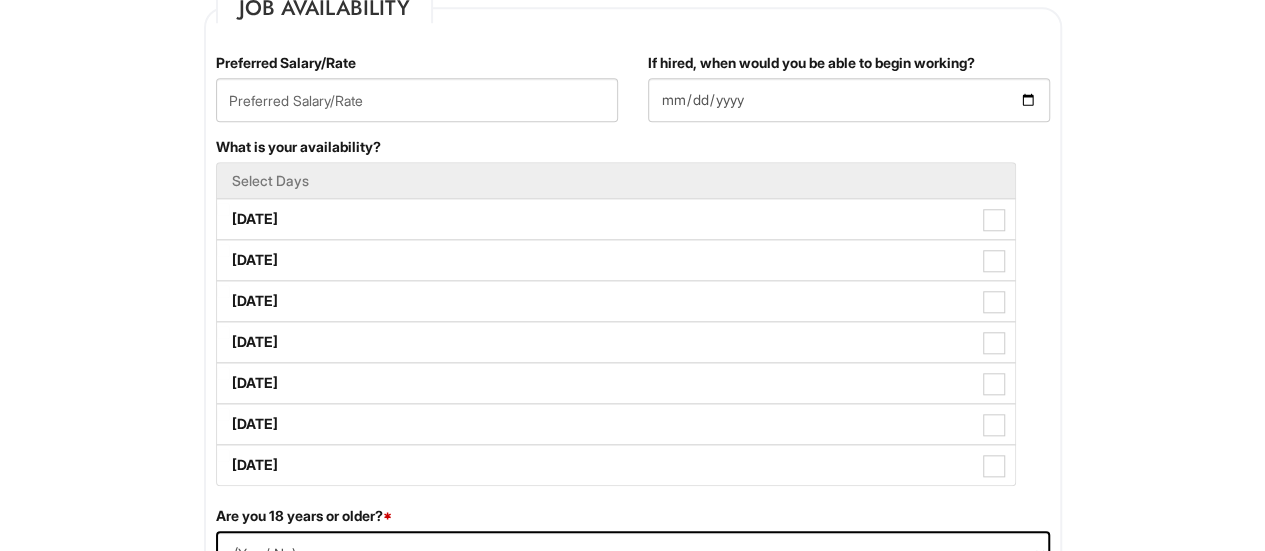 scroll, scrollTop: 1000, scrollLeft: 0, axis: vertical 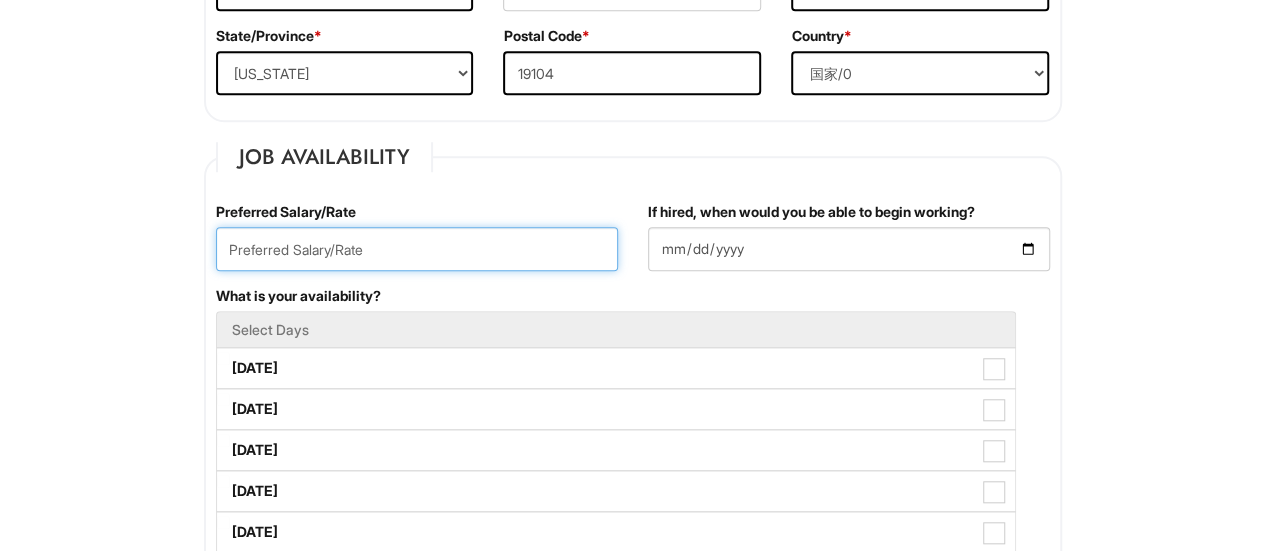 click at bounding box center (417, 249) 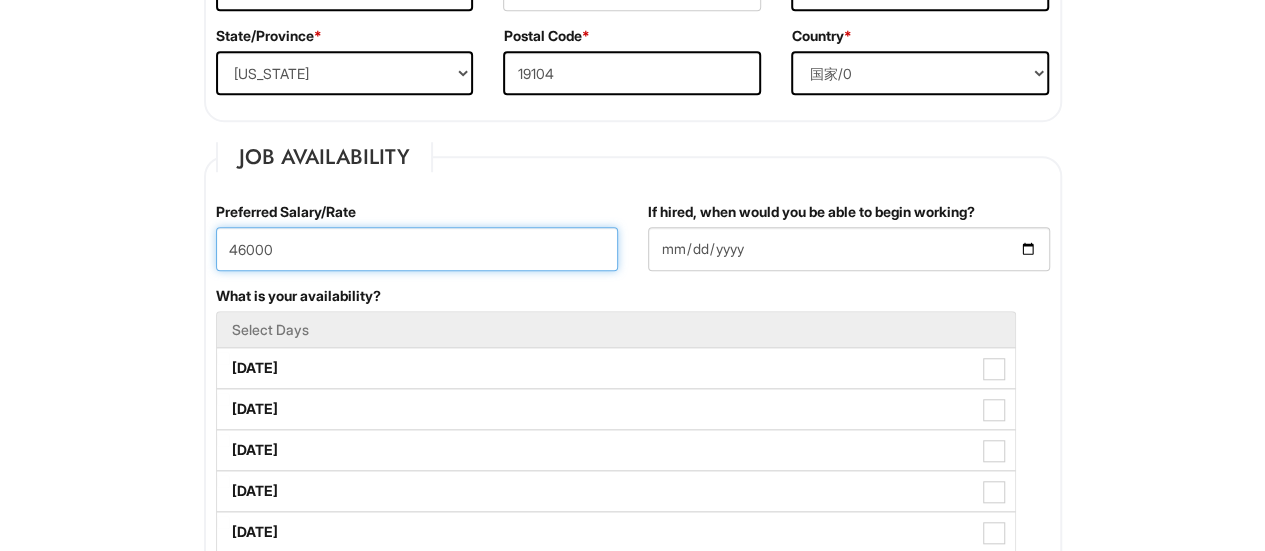 type on "46000" 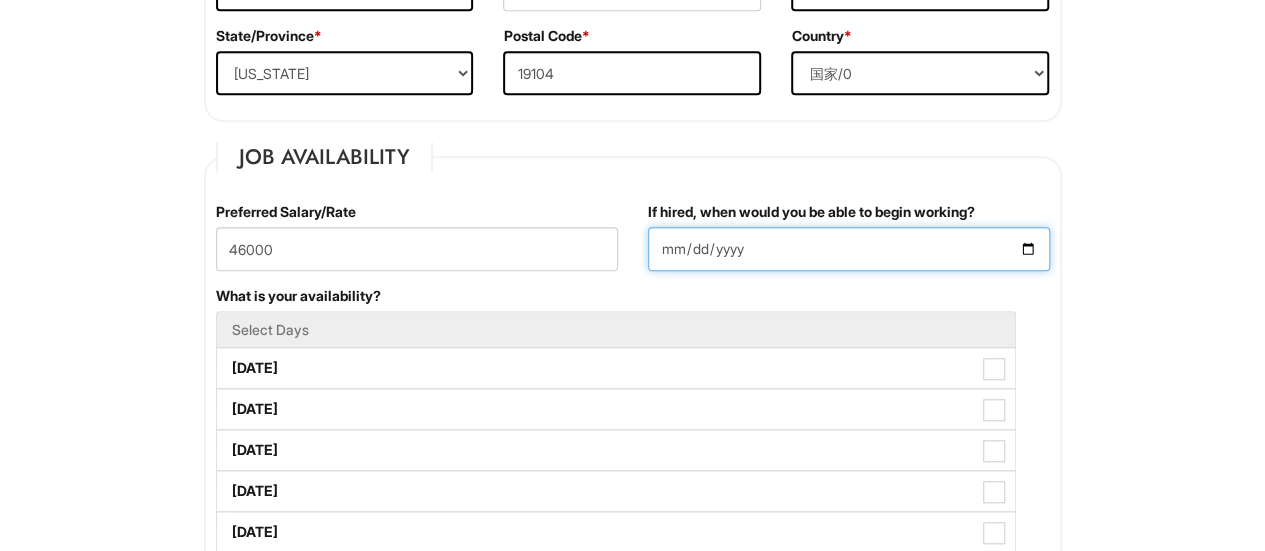 click on "If hired, when would you be able to begin working?" at bounding box center (849, 249) 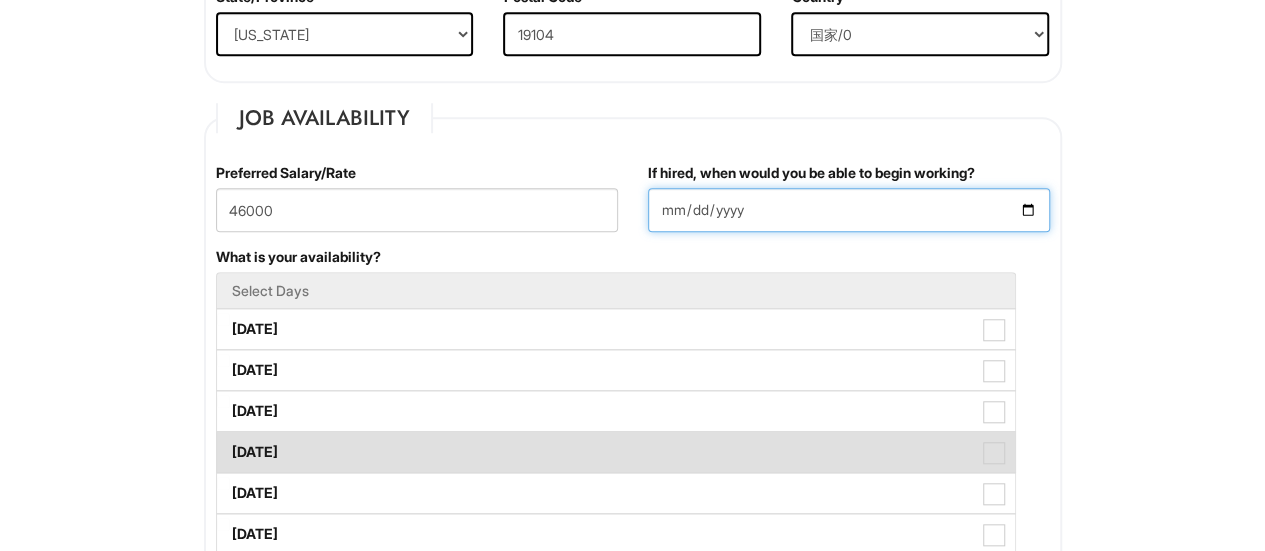 scroll, scrollTop: 800, scrollLeft: 0, axis: vertical 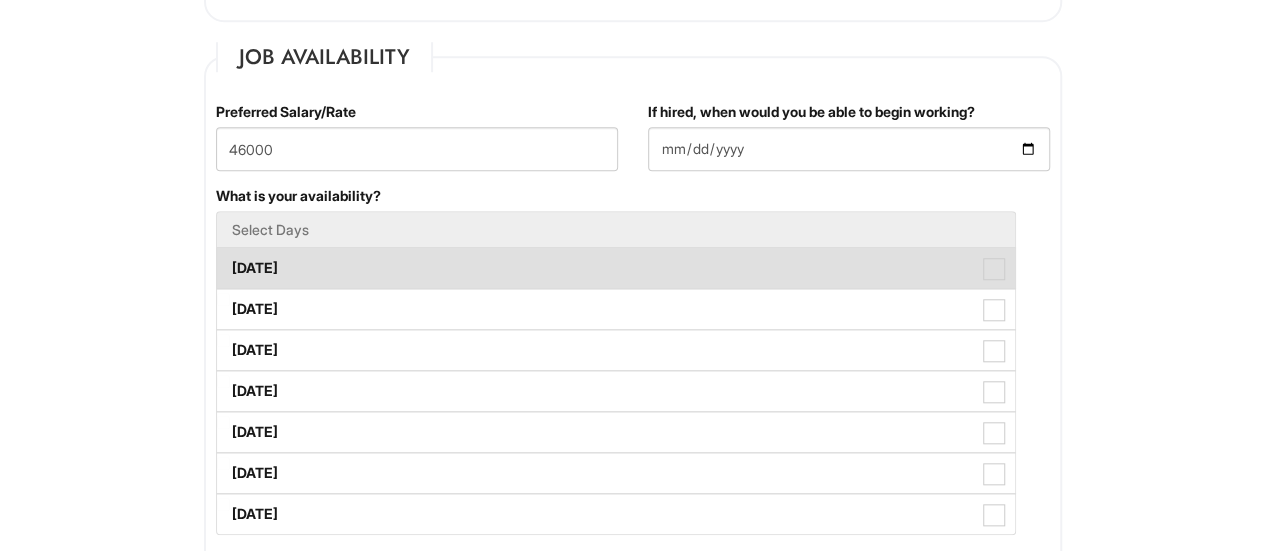 click at bounding box center [994, 269] 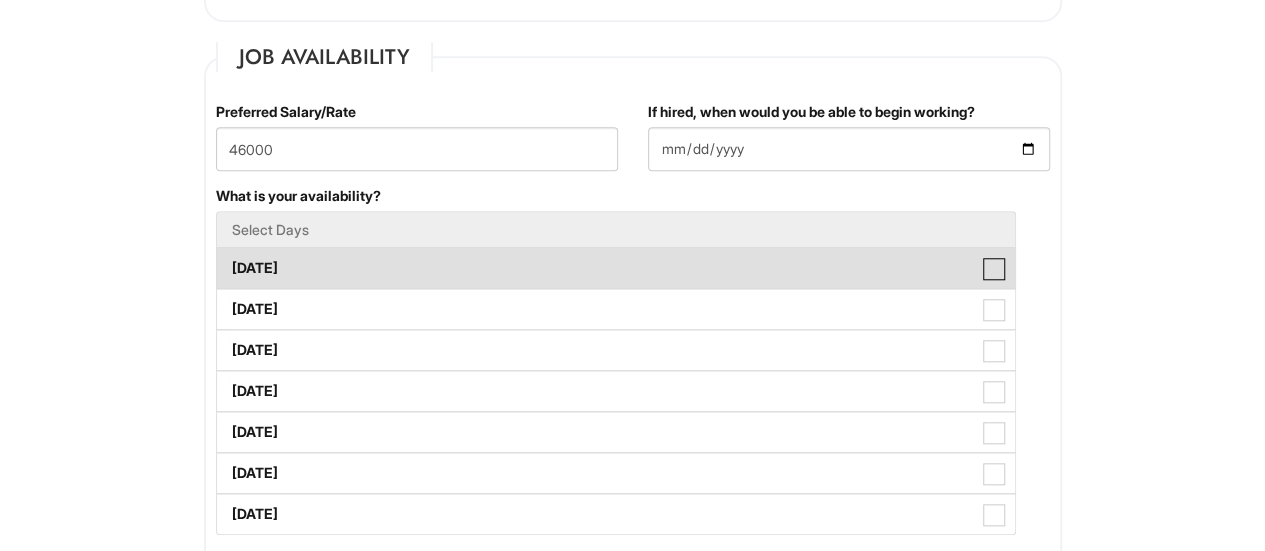 click on "Monday" at bounding box center (223, 258) 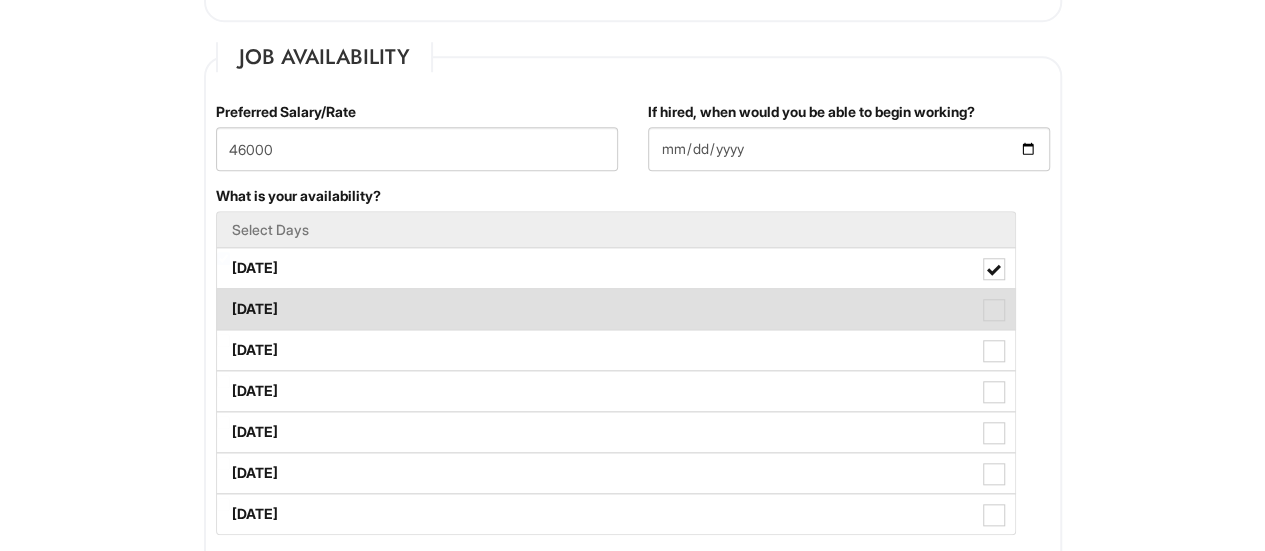 click at bounding box center (994, 310) 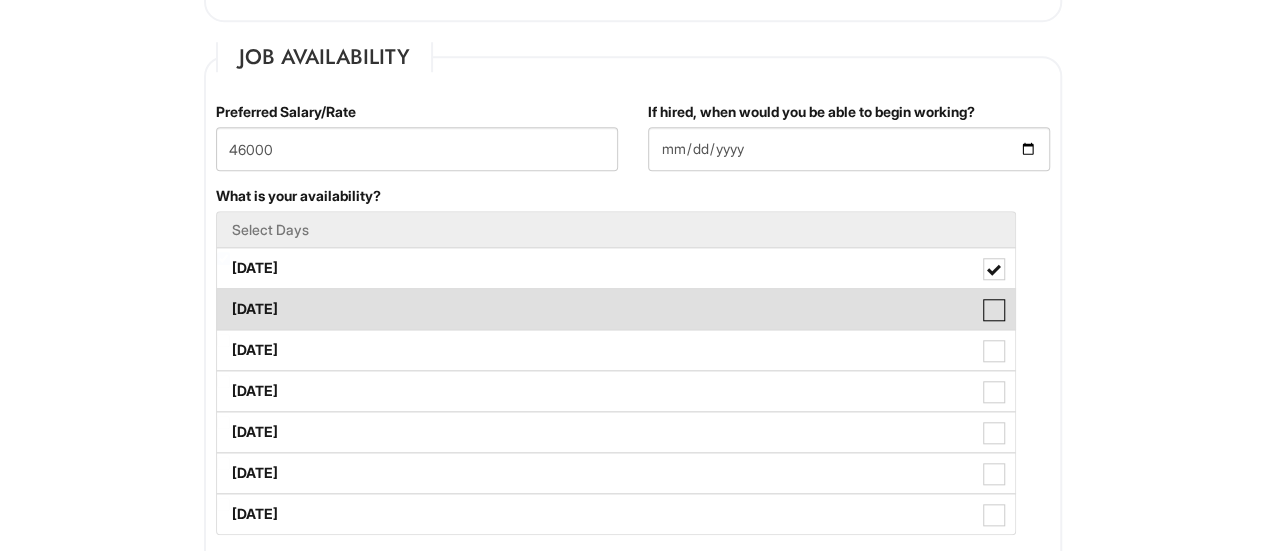 click on "Tuesday" at bounding box center (223, 299) 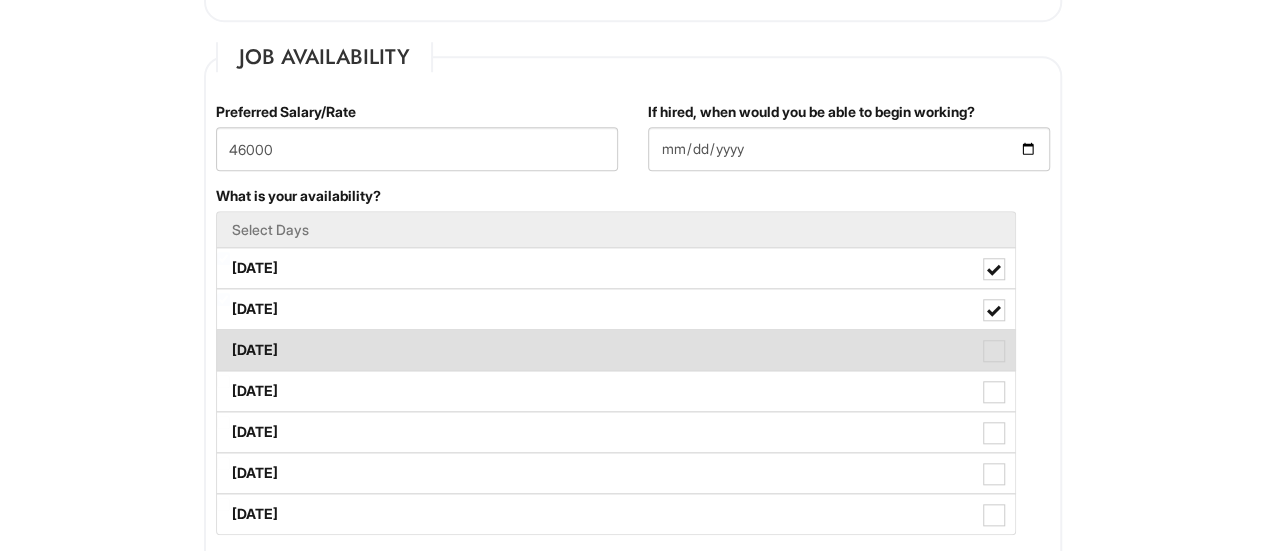 click at bounding box center (994, 351) 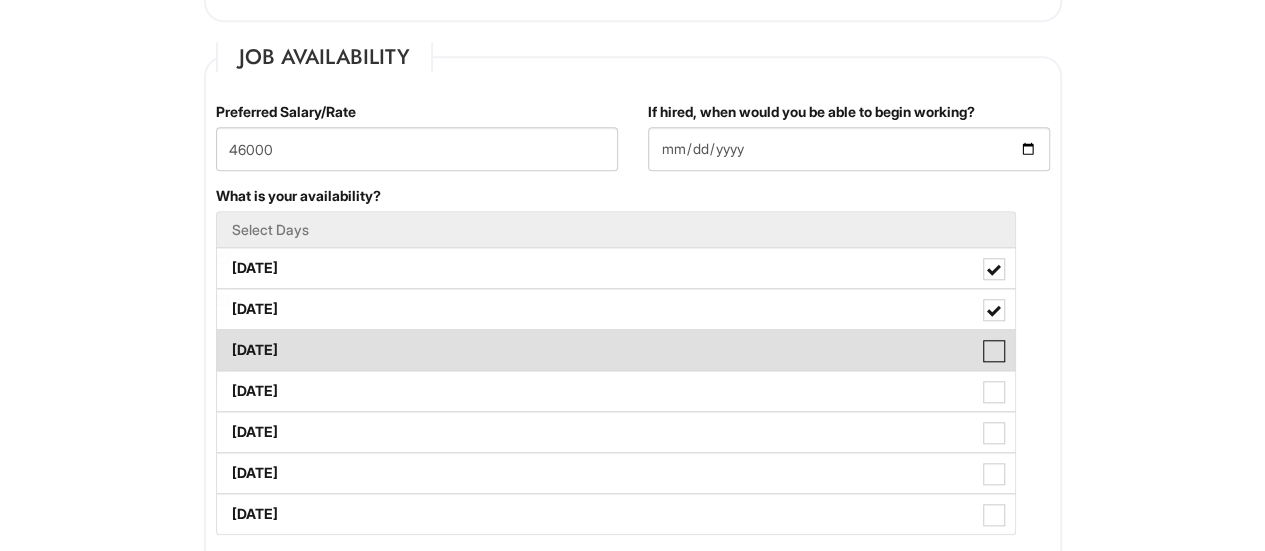 click on "Wednesday" at bounding box center (223, 340) 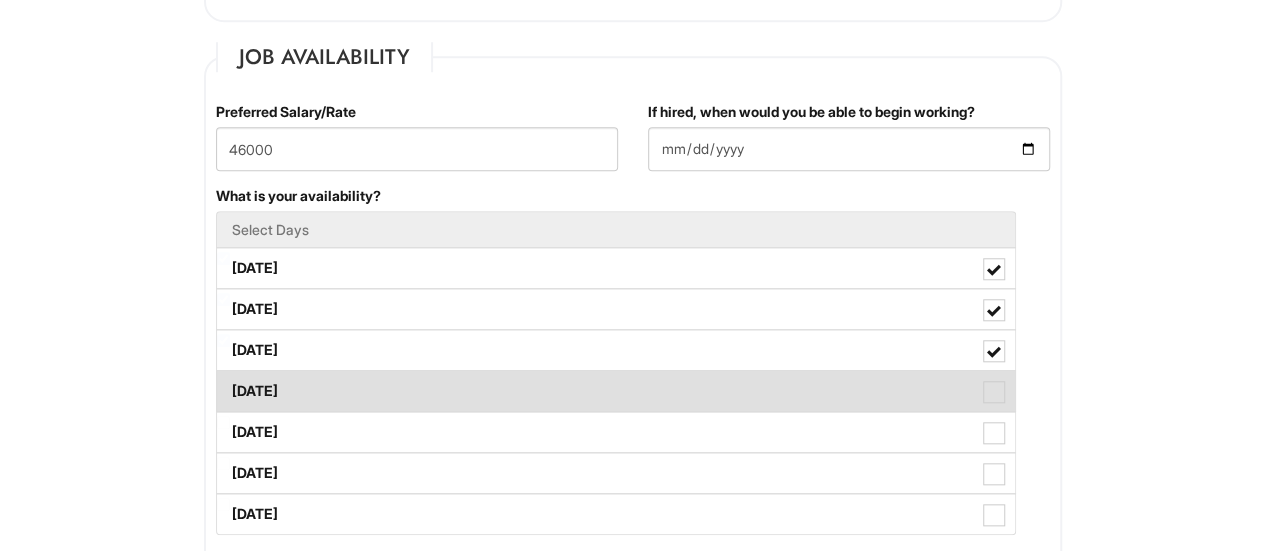 click on "Thursday" at bounding box center [616, 391] 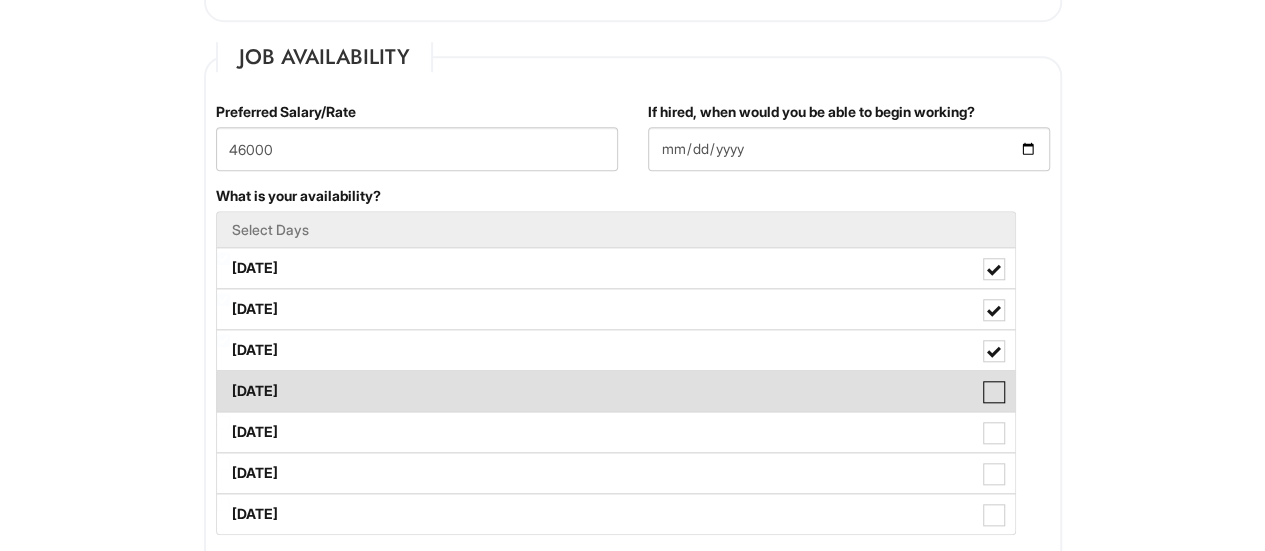 click on "Thursday" at bounding box center (223, 381) 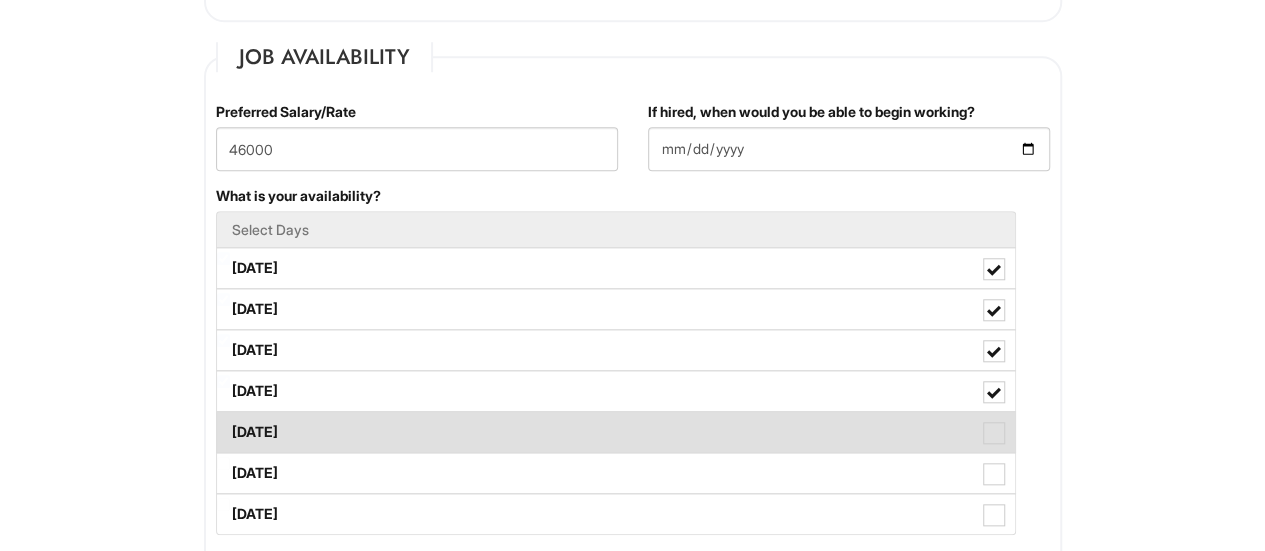 click at bounding box center [994, 433] 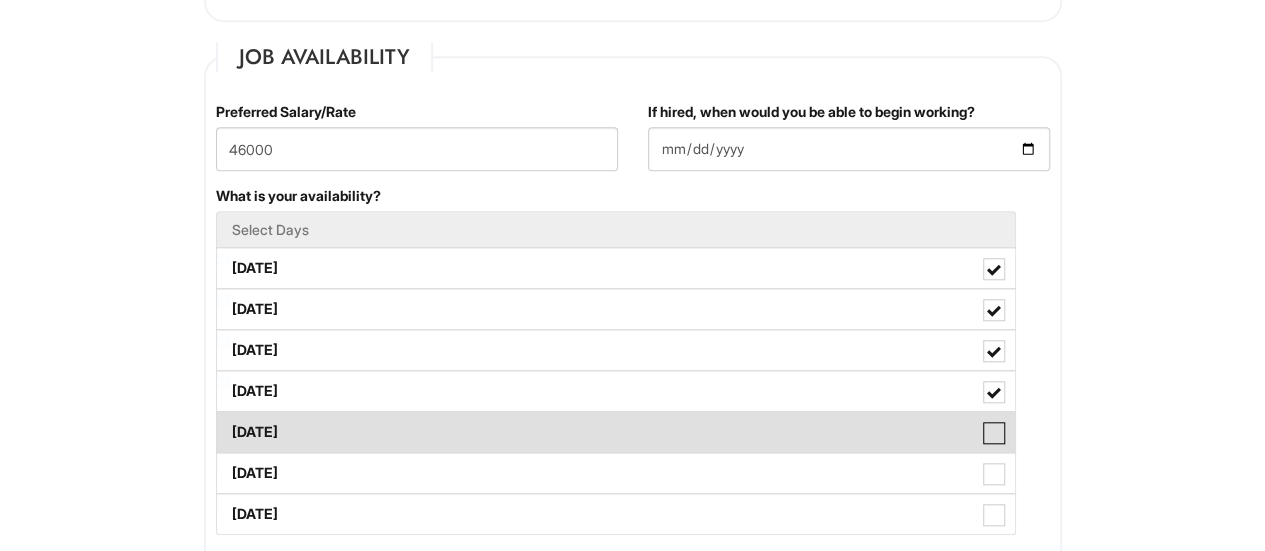 click on "Friday" at bounding box center [223, 422] 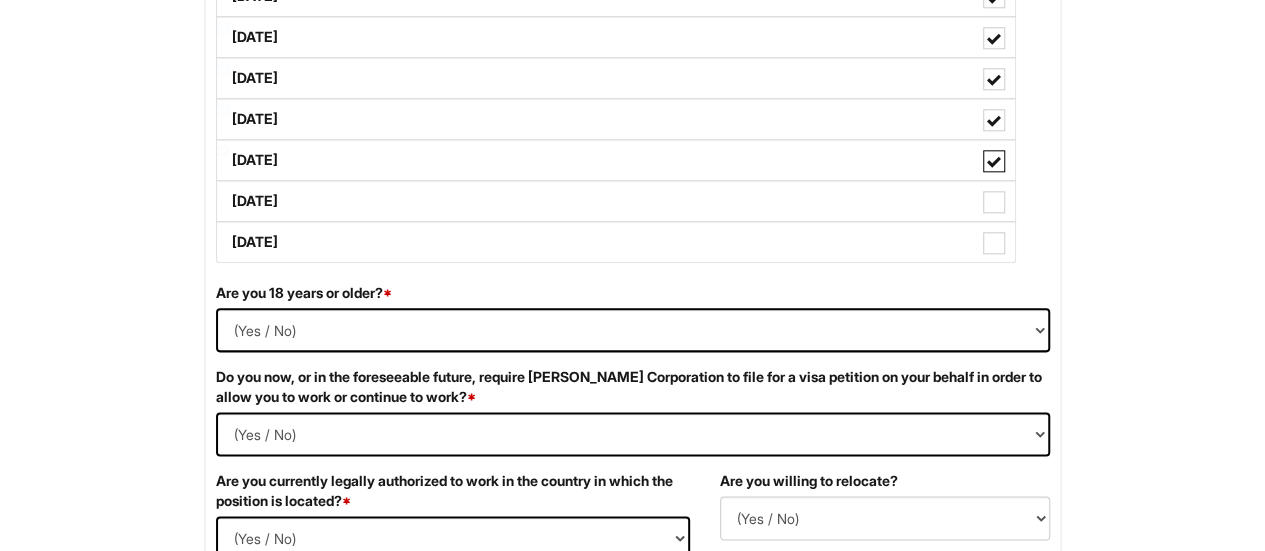 scroll, scrollTop: 1100, scrollLeft: 0, axis: vertical 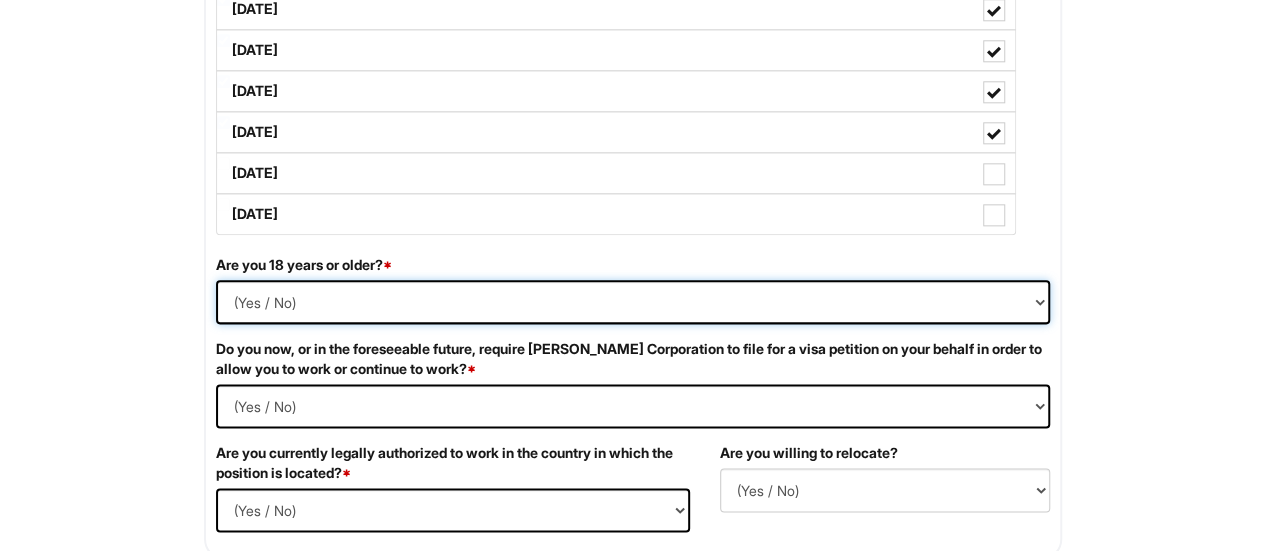 click on "(Yes / No) 是 不是" at bounding box center [633, 302] 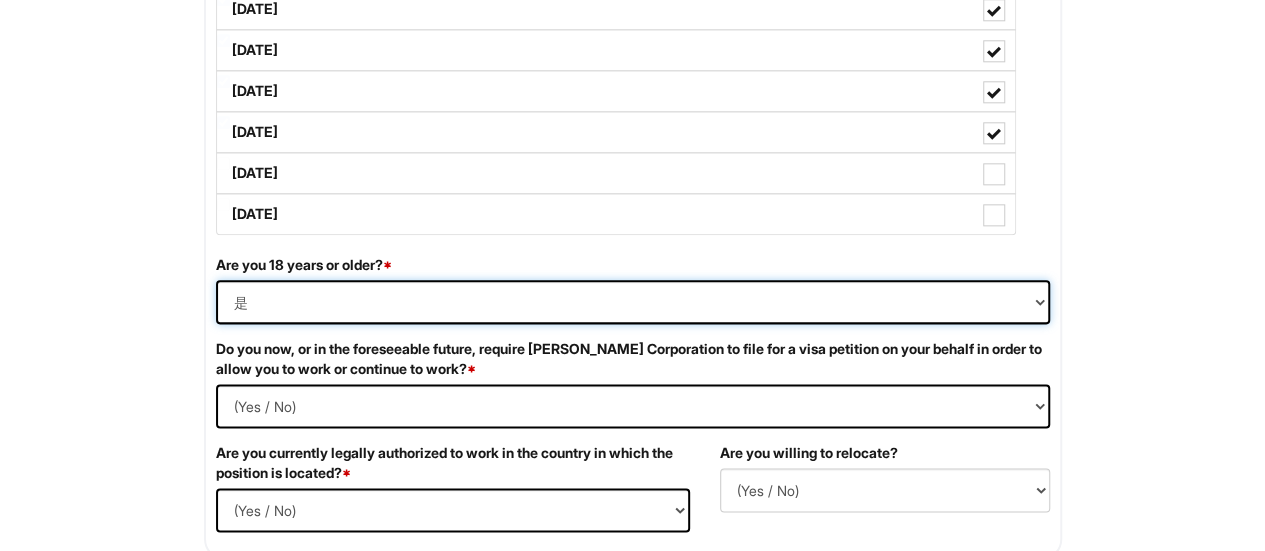 click on "(Yes / No) 是 不是" at bounding box center [633, 302] 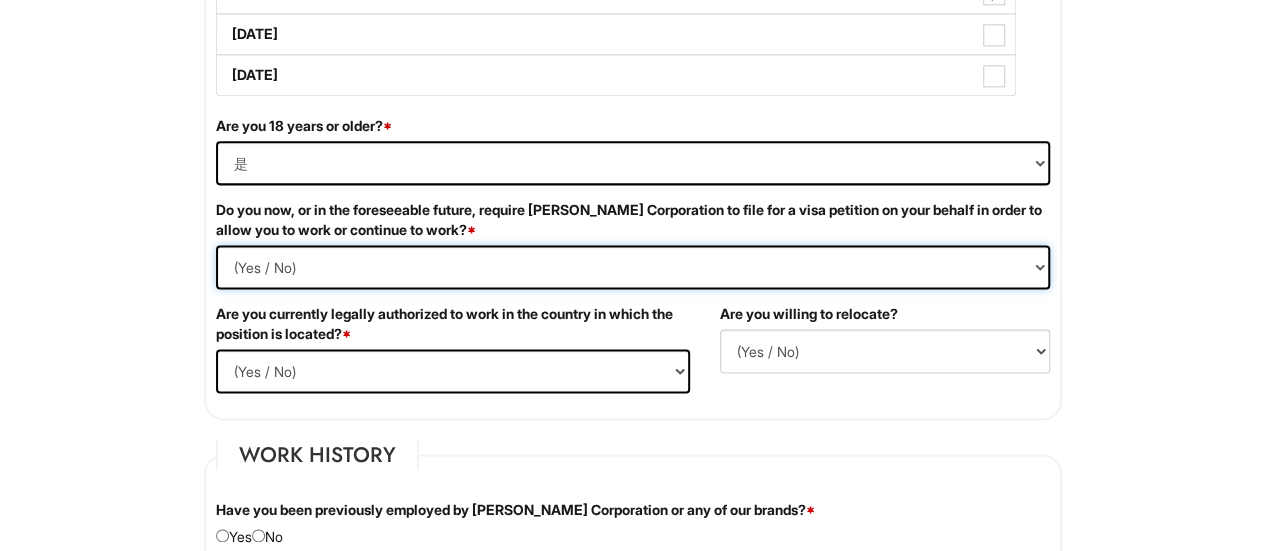 scroll, scrollTop: 1300, scrollLeft: 0, axis: vertical 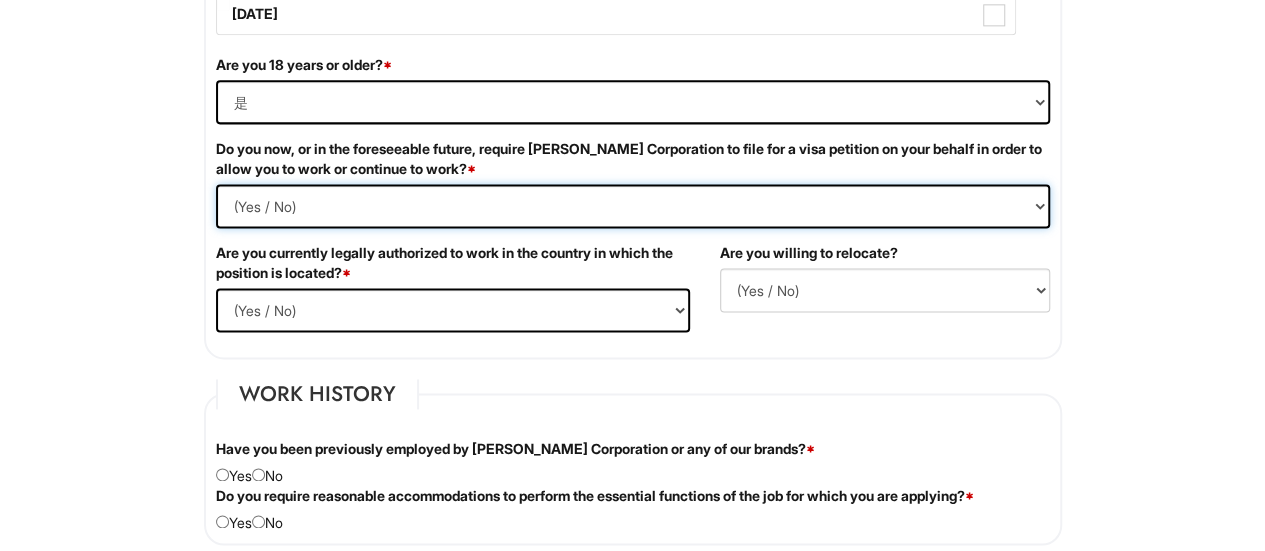click on "Are you 18 years or older? *   (Yes / No) 是 不是
Do you now, or in the foreseeable future, require Giorgio Armani Corporation to file for a visa petition on your behalf in order to allow you to work or continue to work? *   (Yes / No) 是 不是
Are you currently legally authorized to work in the country in which the position is located? *   (Yes / No) 是 不是
Are you willing to relocate?   (Yes / No) 不是 是" at bounding box center [633, 201] 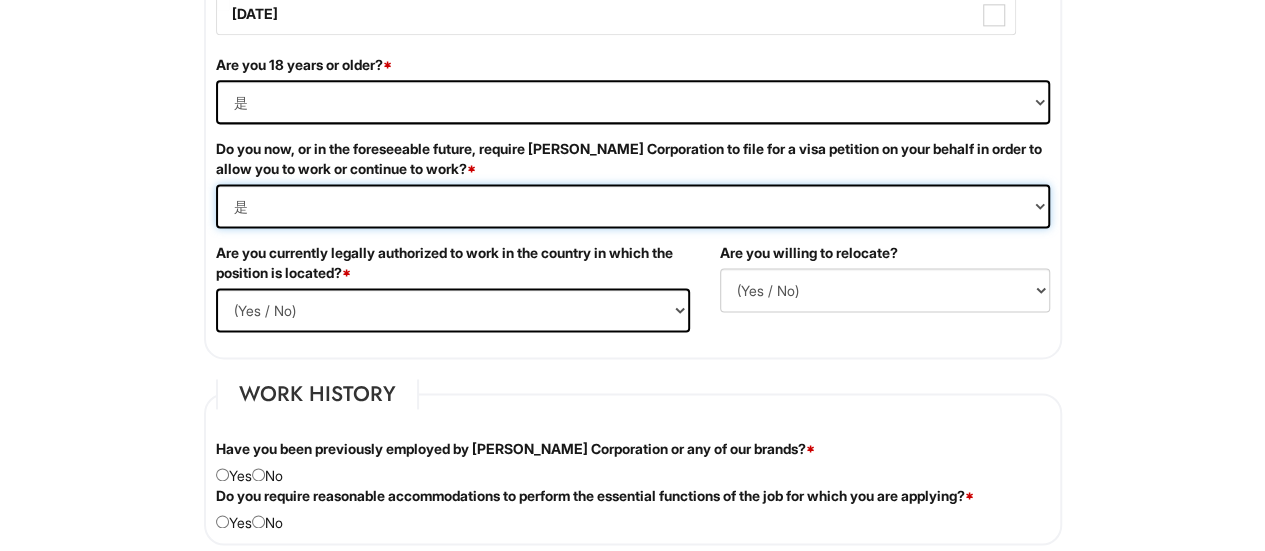 click on "(Yes / No) 是 不是" at bounding box center (633, 206) 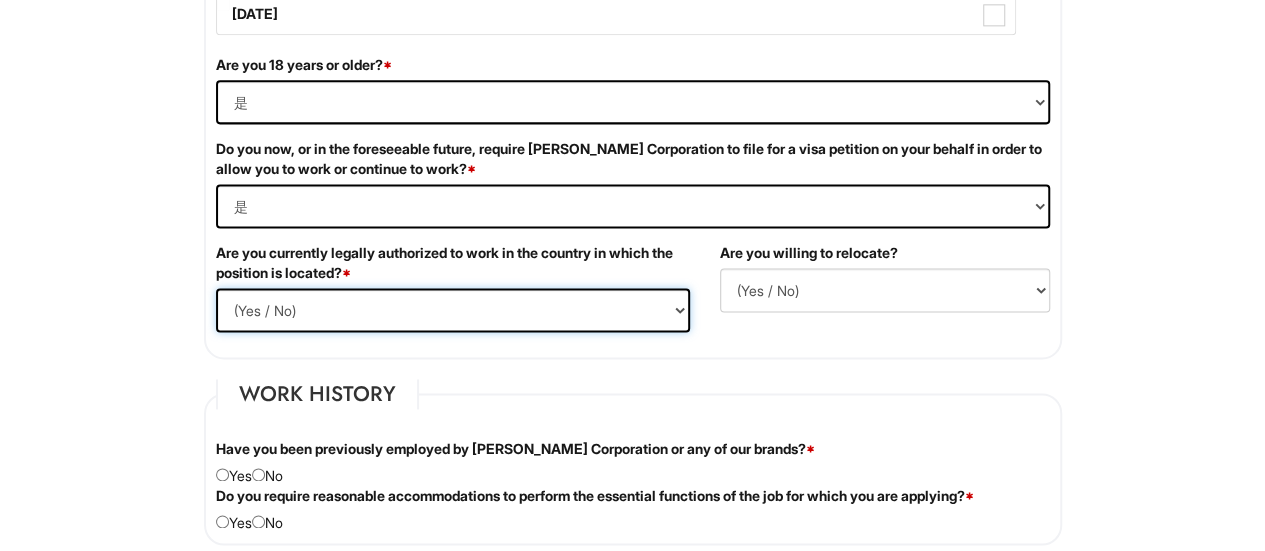 click on "(Yes / No) 是 不是" at bounding box center (453, 310) 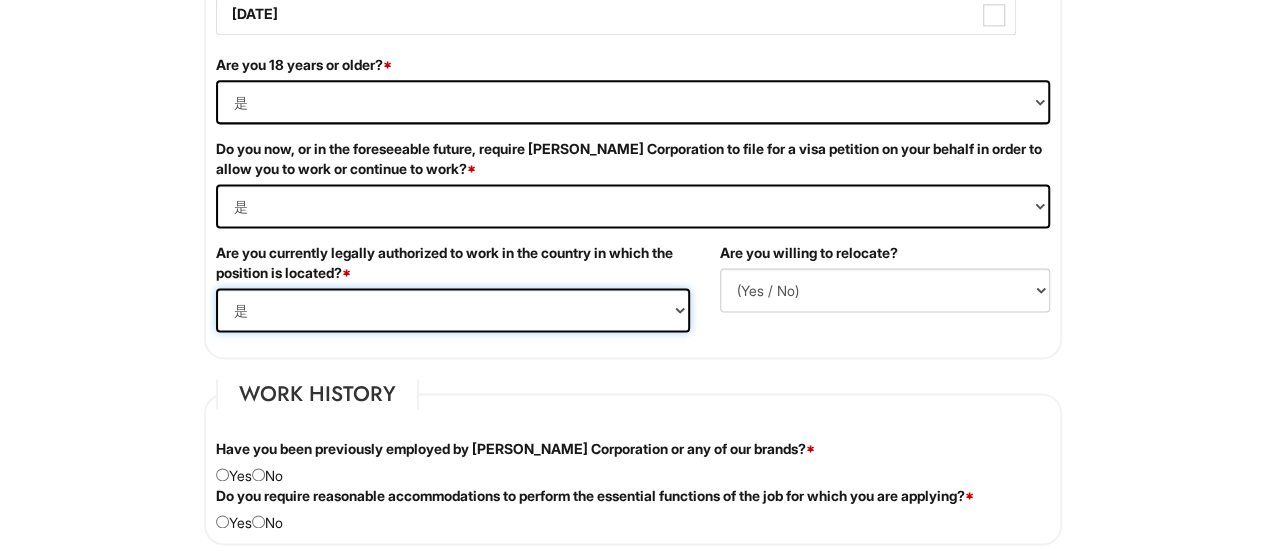 click on "(Yes / No) 是 不是" at bounding box center [453, 310] 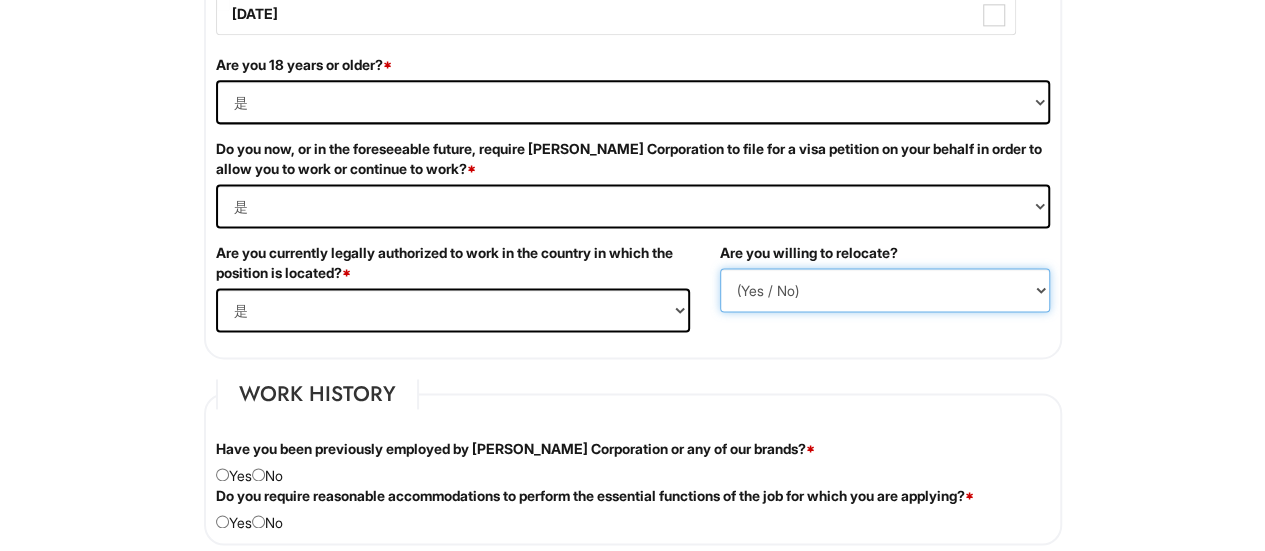 click on "(Yes / No) 不是 是" at bounding box center [885, 290] 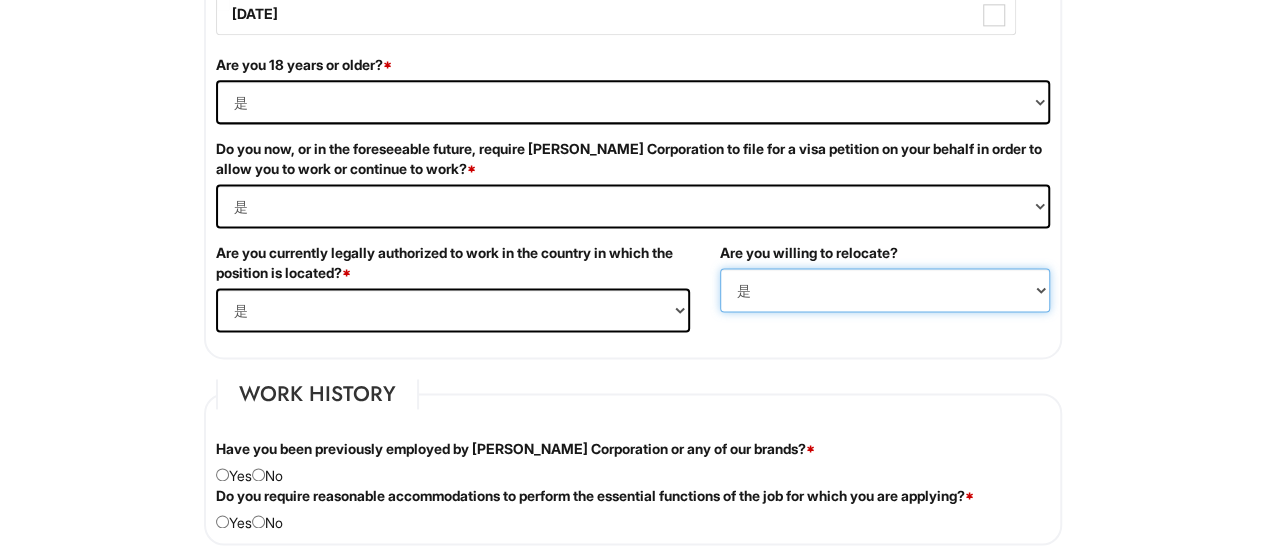 click on "(Yes / No) 不是 是" at bounding box center (885, 290) 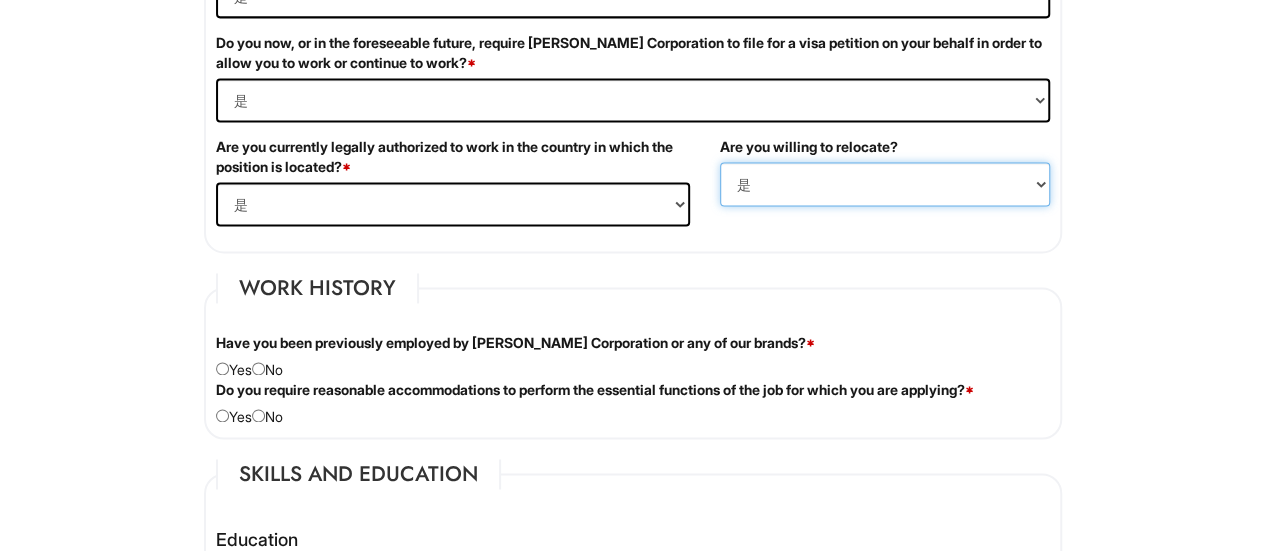 scroll, scrollTop: 1500, scrollLeft: 0, axis: vertical 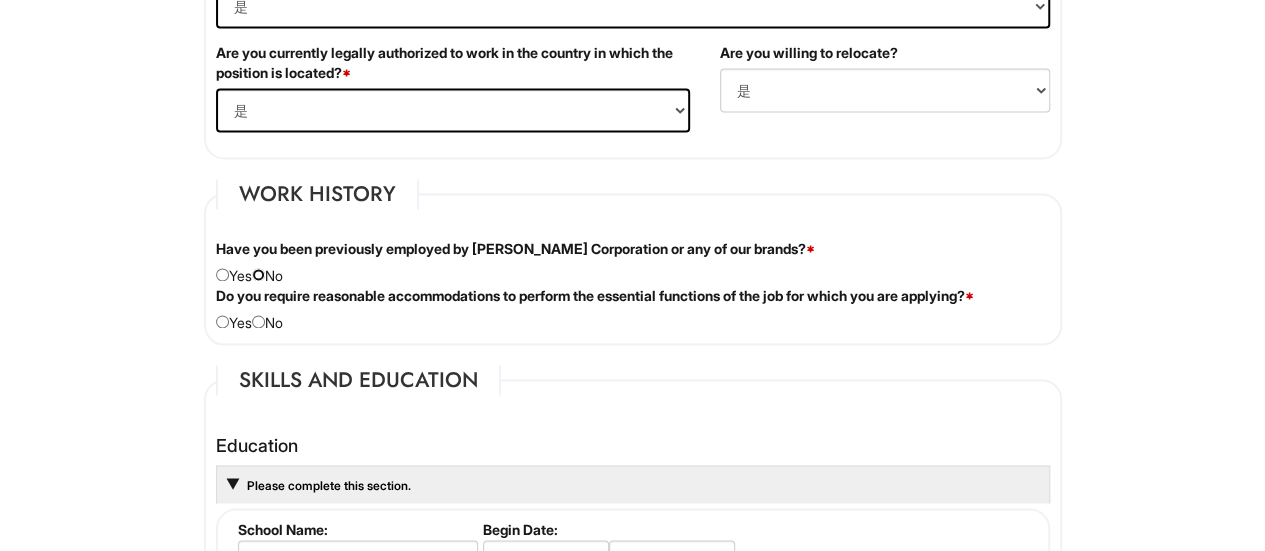 click at bounding box center (258, 274) 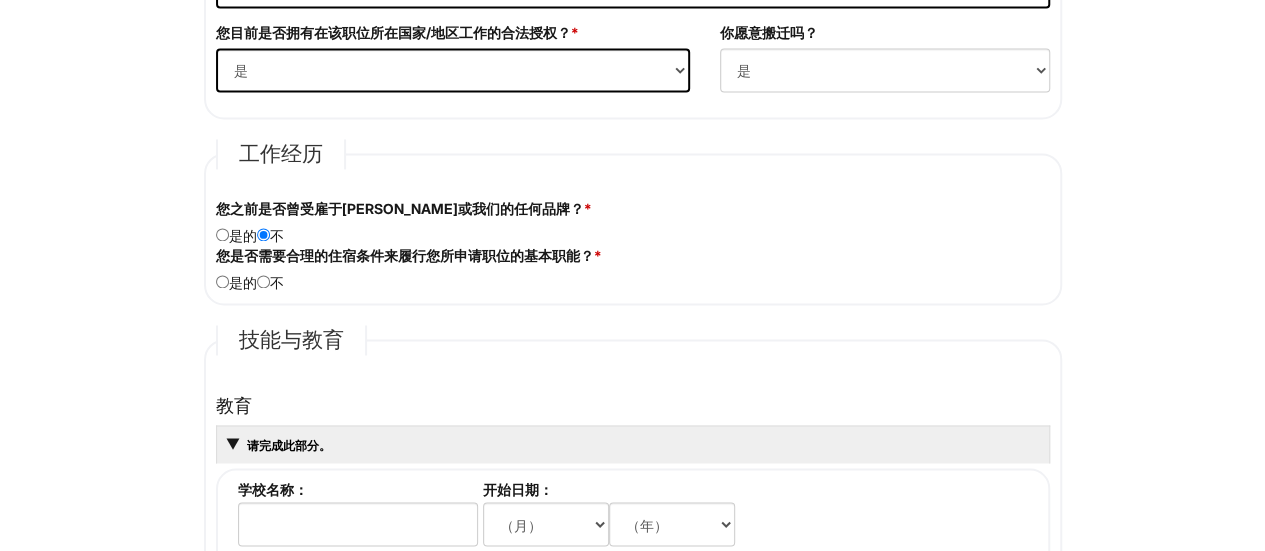 scroll, scrollTop: 1480, scrollLeft: 0, axis: vertical 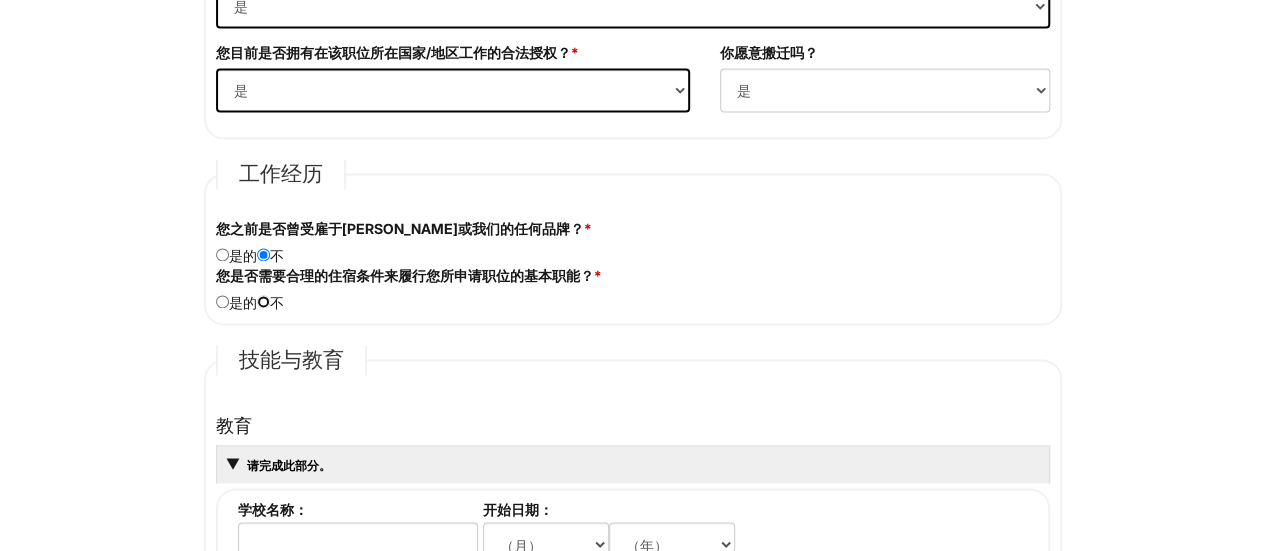 click at bounding box center (263, 301) 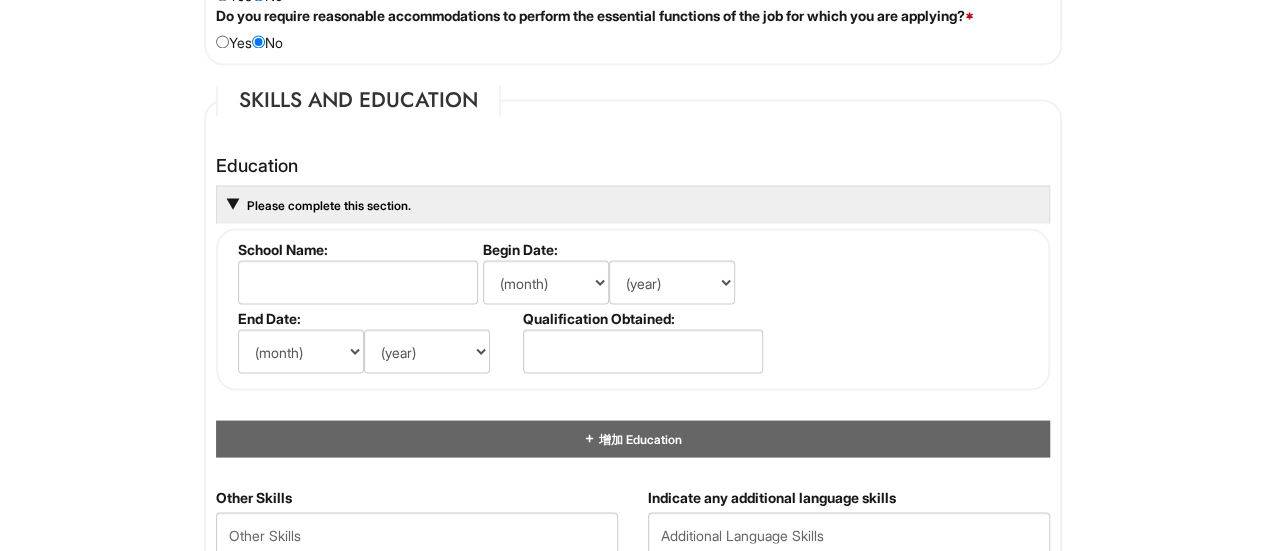 scroll, scrollTop: 1820, scrollLeft: 0, axis: vertical 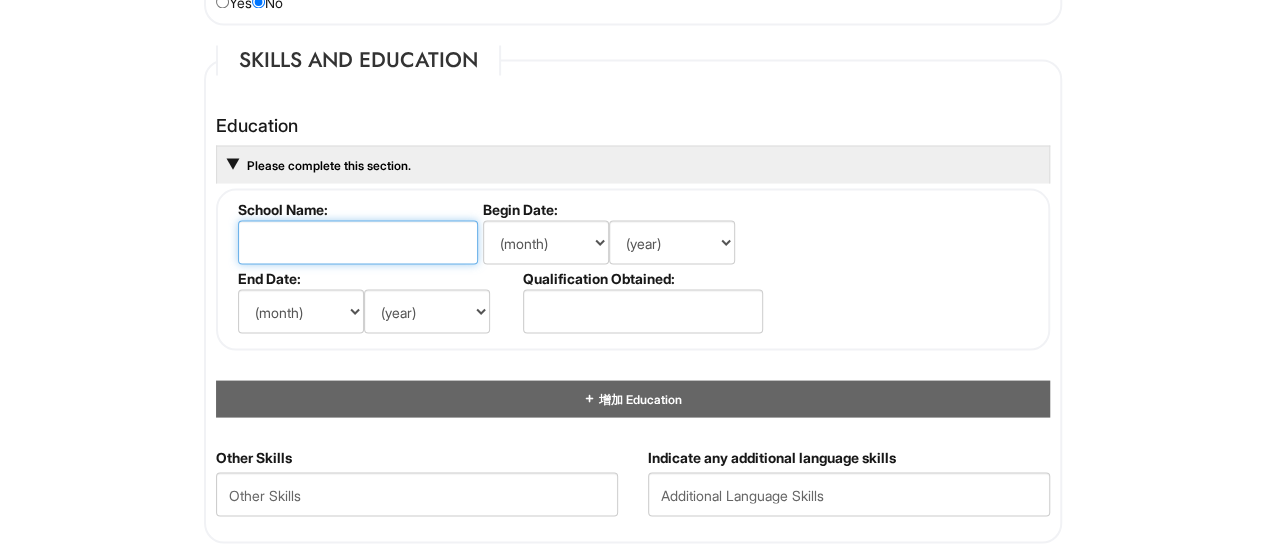 click at bounding box center [358, 242] 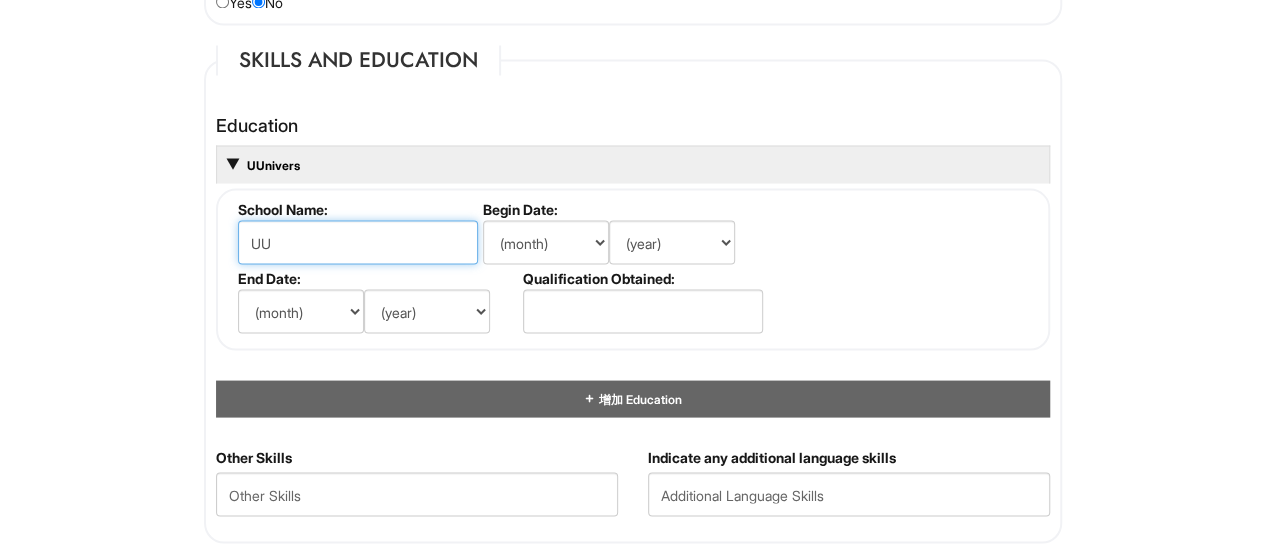 type on "U" 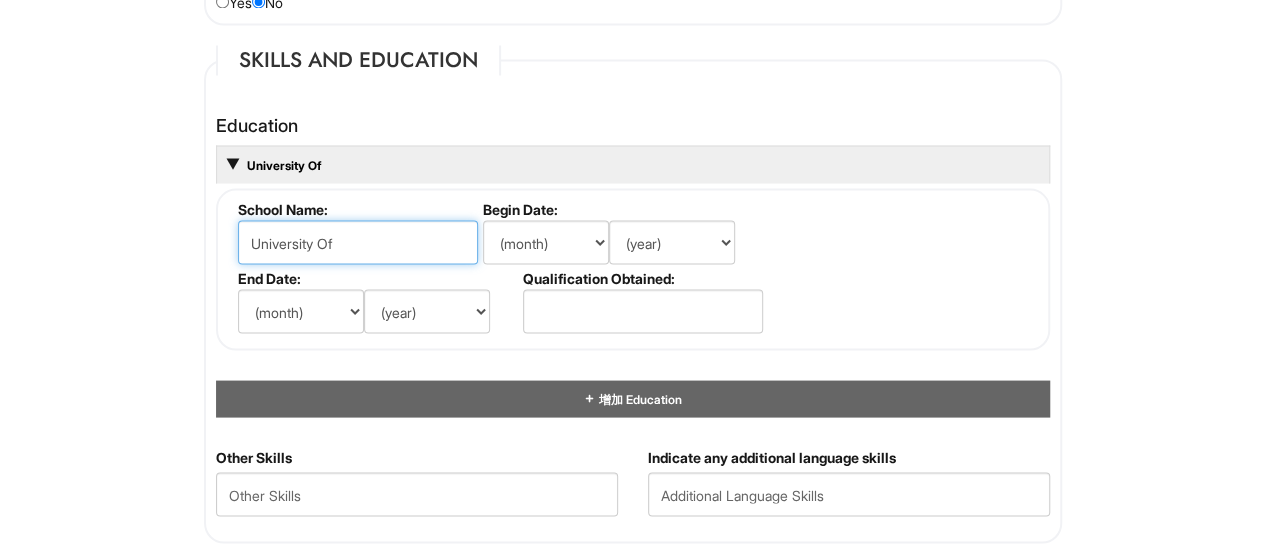type on "University Of" 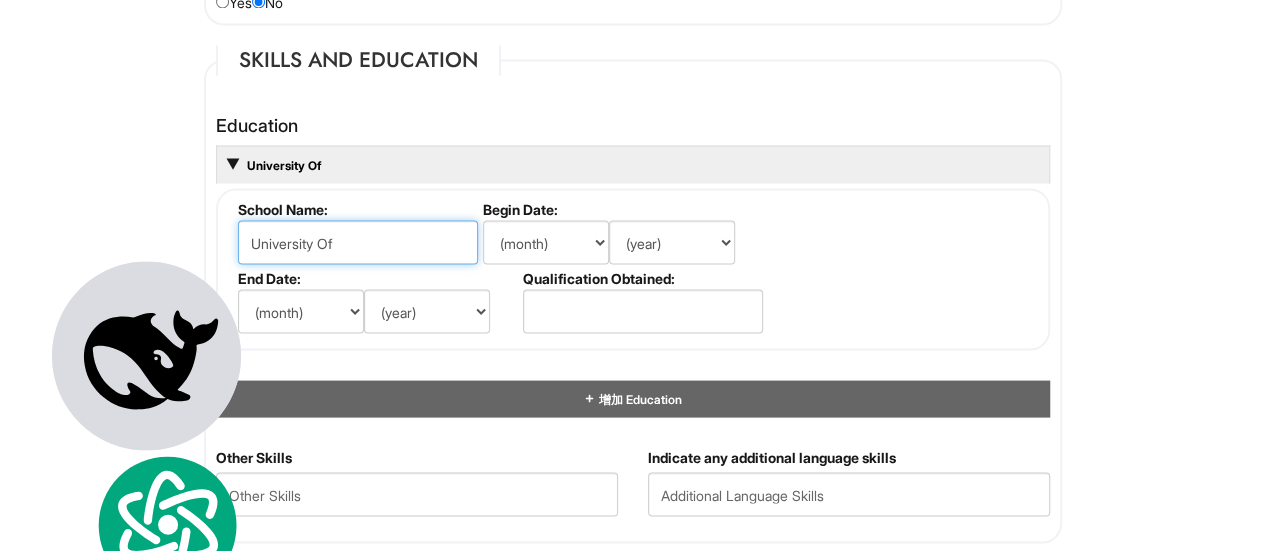 paste on "of Pennsylvania" 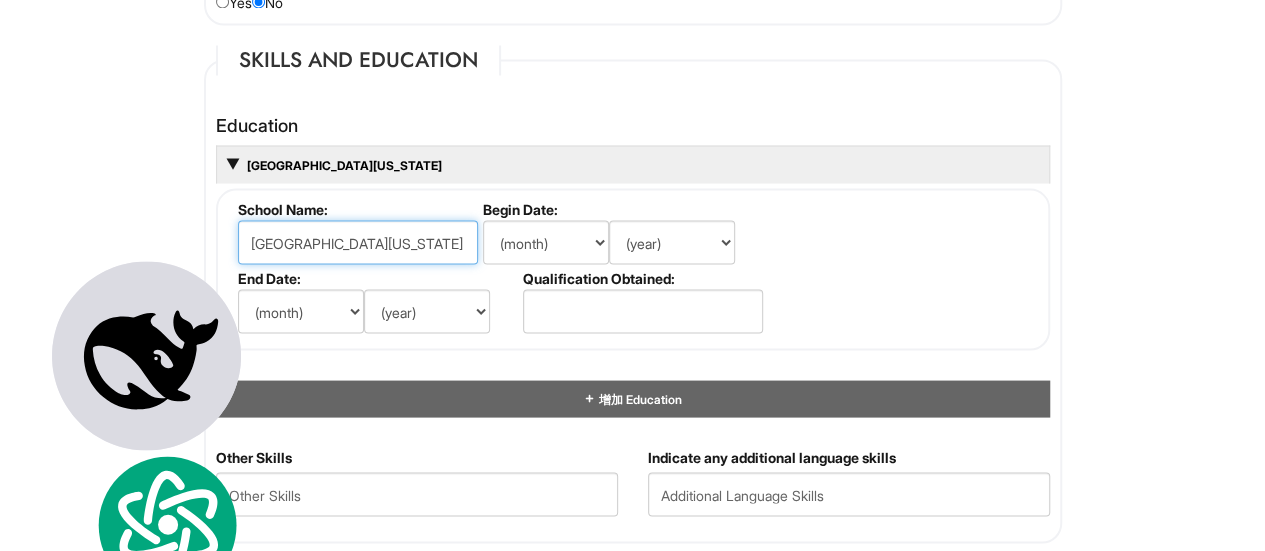 type on "University of Pennsylvania" 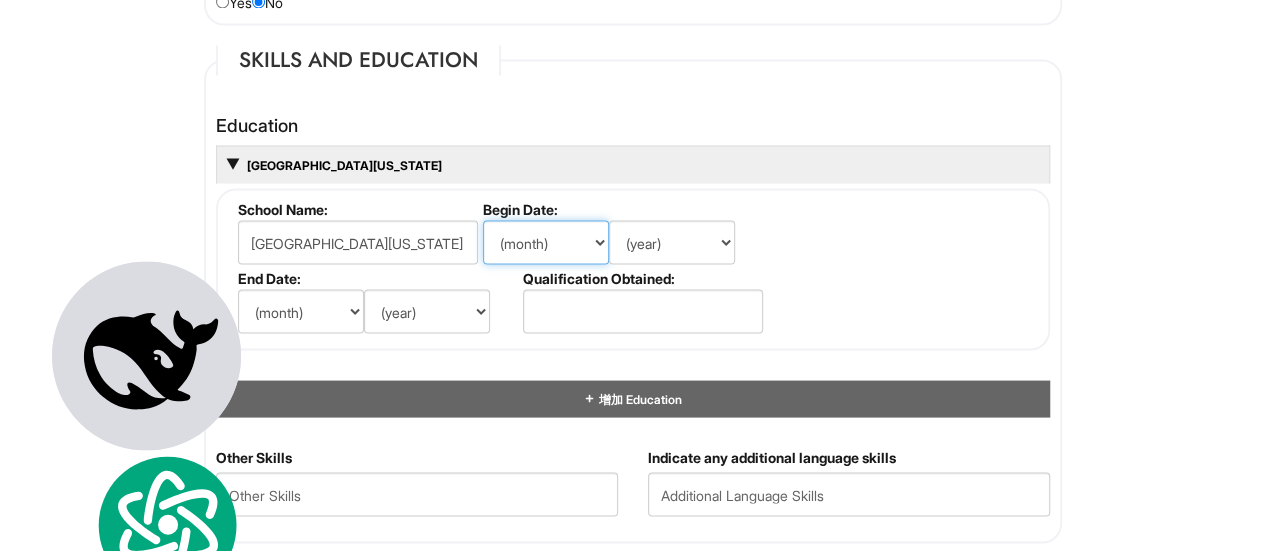 click on "(month) Jan Feb Mar Apr 五月 Jun Jul Aug Sep Oct Nov Dec" at bounding box center [546, 242] 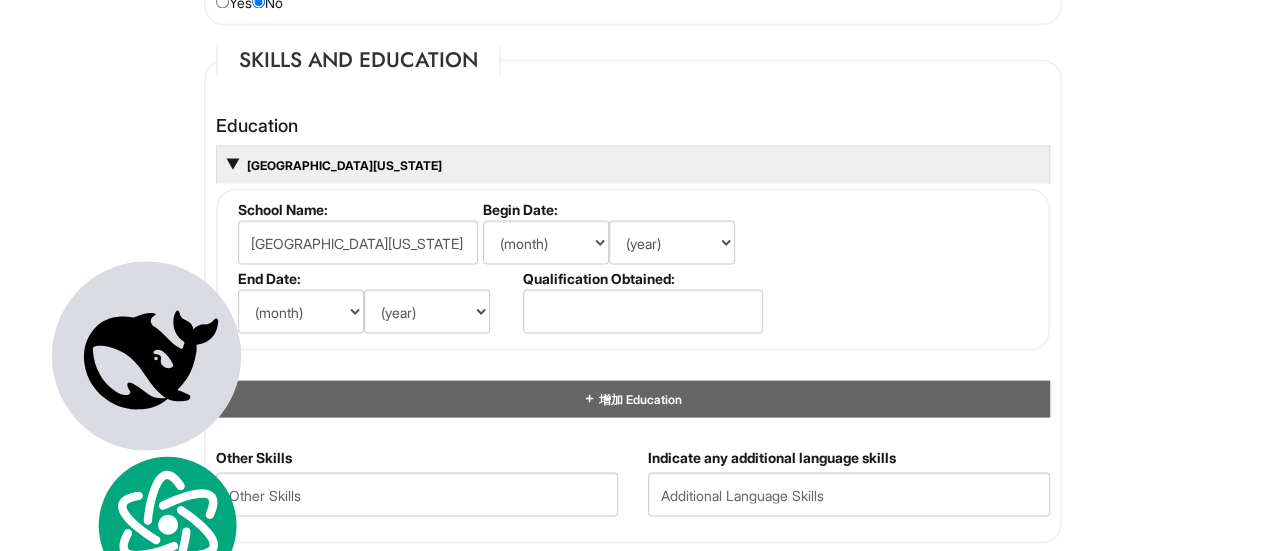 click on "School Name:
University of Pennsylvania
Begin Date:
(month) Jan Feb Mar Apr 五月 Jun Jul Aug Sep Oct Nov Dec (year) 2029 2028 2027 2026 2025 2024 2023 2022 2021 2020 2019 2018 2017 2016 2015 2014 2013 2012 2011 2010 2009 2008 2007 2006 2005 2004 2003 2002 2001 2000 1999 1998 1997 1996 1995 1994 1993 1992 1991 1990 1989 1988 1987 1986 1985 1984 1983 1982 1981 1980 1979 1978 1977 1976 1975 1974 1973 1972 1971 1970 1969 1968 1967 1966 1965 1964 1963 1962 1961 1960 1959 1958 1957 1956 1955 1954 1953 1952 1951 1950 1949 1948 1947 1946  --  2030 2031 2032 2033 2034 2035 2036 2037 2038 2039 2040 2041 2042 2043 2044 2045 2046 2047 2048 2049 2050 2051 2052 2053 2054 2055 2056 2057 2058 2059 2060 2061 2062 2063 2064
End Date:
(month) Jan Feb Mar Apr 五月 Jun Jul Aug Sep Oct Nov Dec (year) 2029 2028 2027 2026 2025 2024 2023 2022 2021 2020 2019 2018 2017 2016 2015 2014 2013 2012 2011 2010 2009 2008 2007 2006 2005 2004 2003 2002 2001 2000 1999 1998 1997 1996 1995 1994 1993 1992 1991 1990" at bounding box center (633, 269) 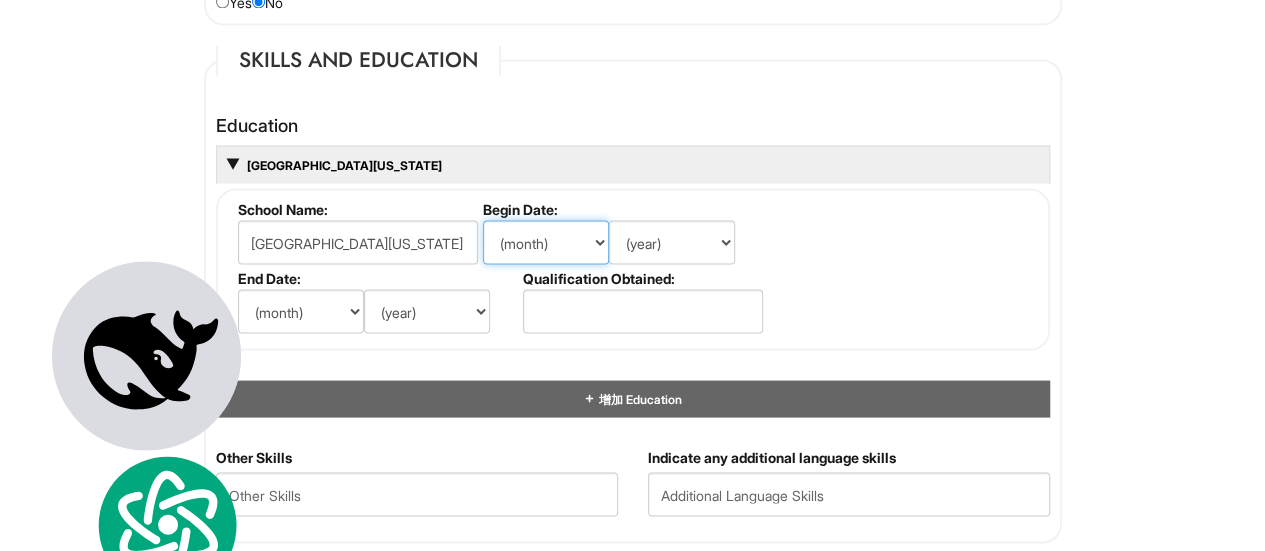 click on "(month) Jan Feb Mar Apr 五月 Jun Jul Aug Sep Oct Nov Dec" at bounding box center (546, 242) 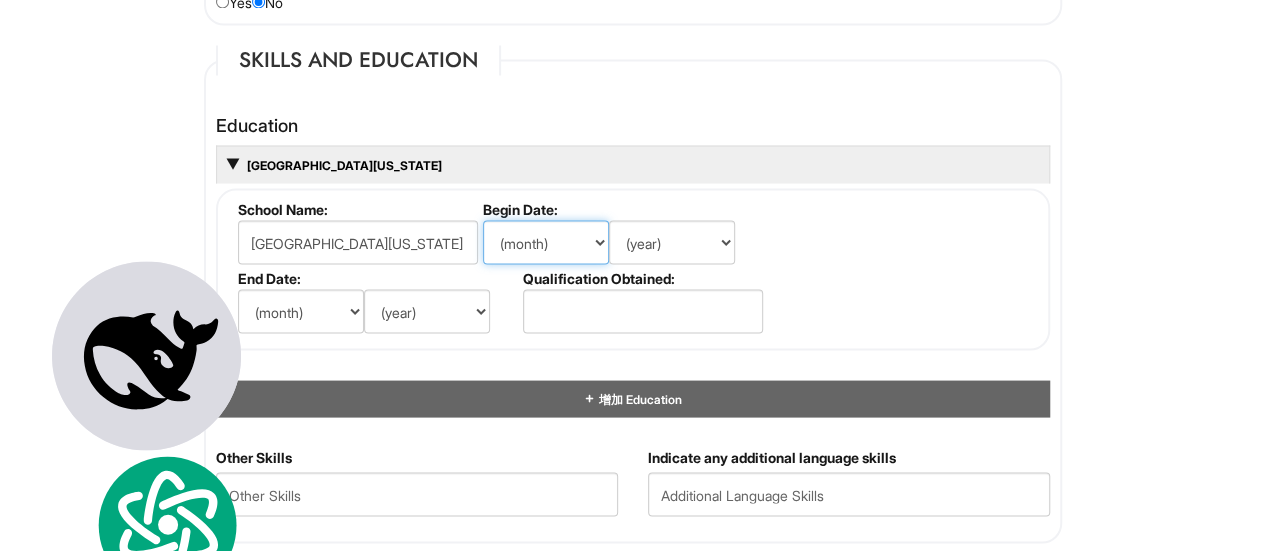 select on "8" 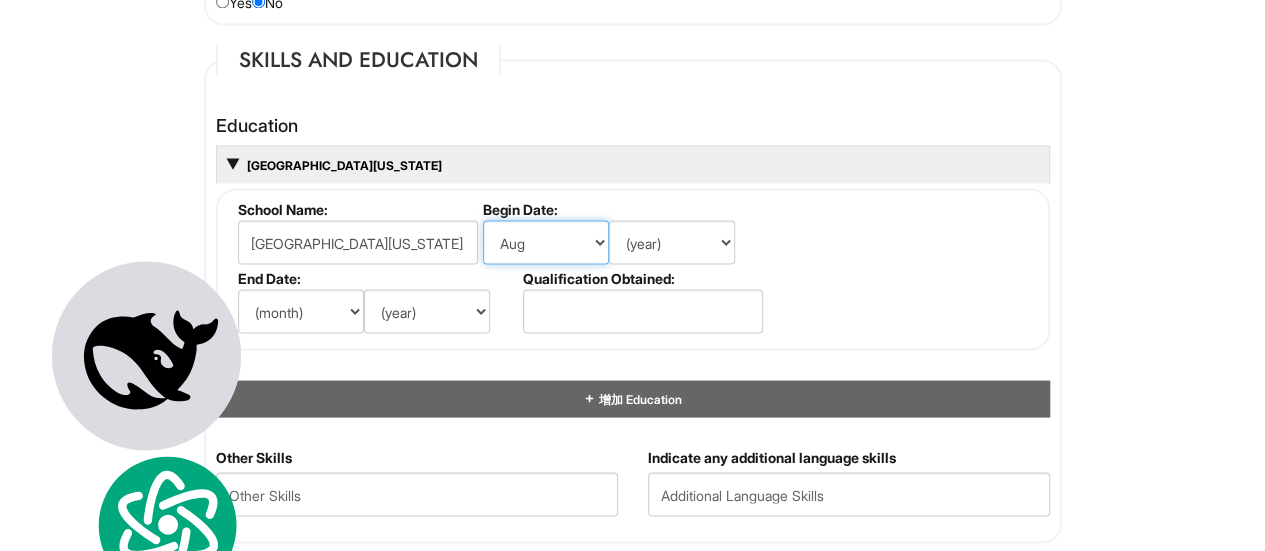 click on "(month) Jan Feb Mar Apr 五月 Jun Jul Aug Sep Oct Nov Dec" at bounding box center (546, 242) 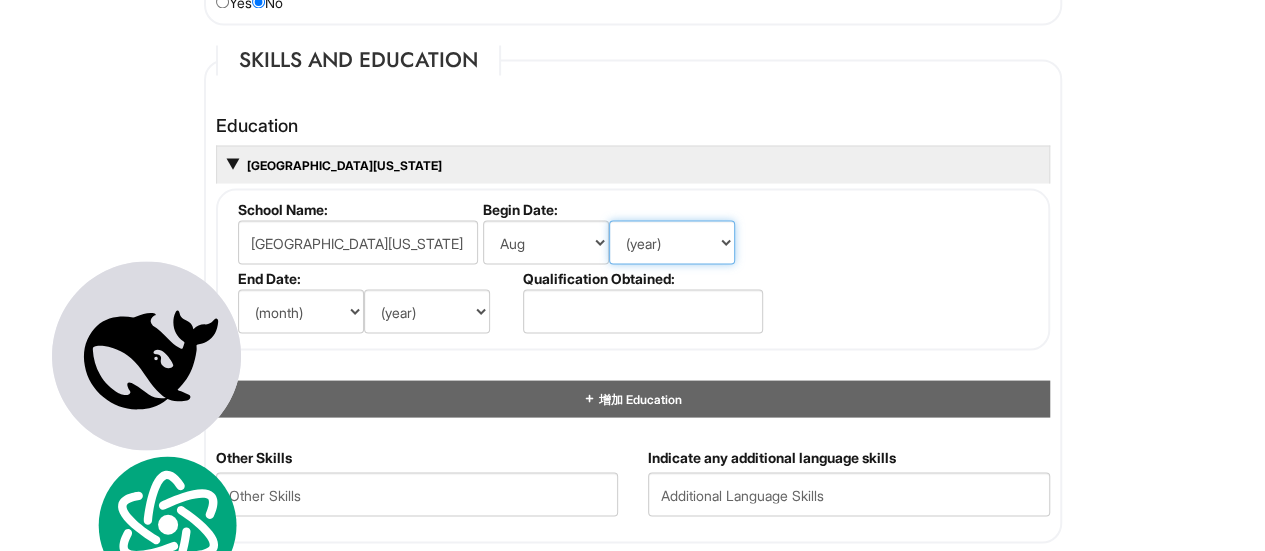 click on "(year) 2029 2028 2027 2026 2025 2024 2023 2022 2021 2020 2019 2018 2017 2016 2015 2014 2013 2012 2011 2010 2009 2008 2007 2006 2005 2004 2003 2002 2001 2000 1999 1998 1997 1996 1995 1994 1993 1992 1991 1990 1989 1988 1987 1986 1985 1984 1983 1982 1981 1980 1979 1978 1977 1976 1975 1974 1973 1972 1971 1970 1969 1968 1967 1966 1965 1964 1963 1962 1961 1960 1959 1958 1957 1956 1955 1954 1953 1952 1951 1950 1949 1948 1947 1946  --  2030 2031 2032 2033 2034 2035 2036 2037 2038 2039 2040 2041 2042 2043 2044 2045 2046 2047 2048 2049 2050 2051 2052 2053 2054 2055 2056 2057 2058 2059 2060 2061 2062 2063 2064" at bounding box center [672, 242] 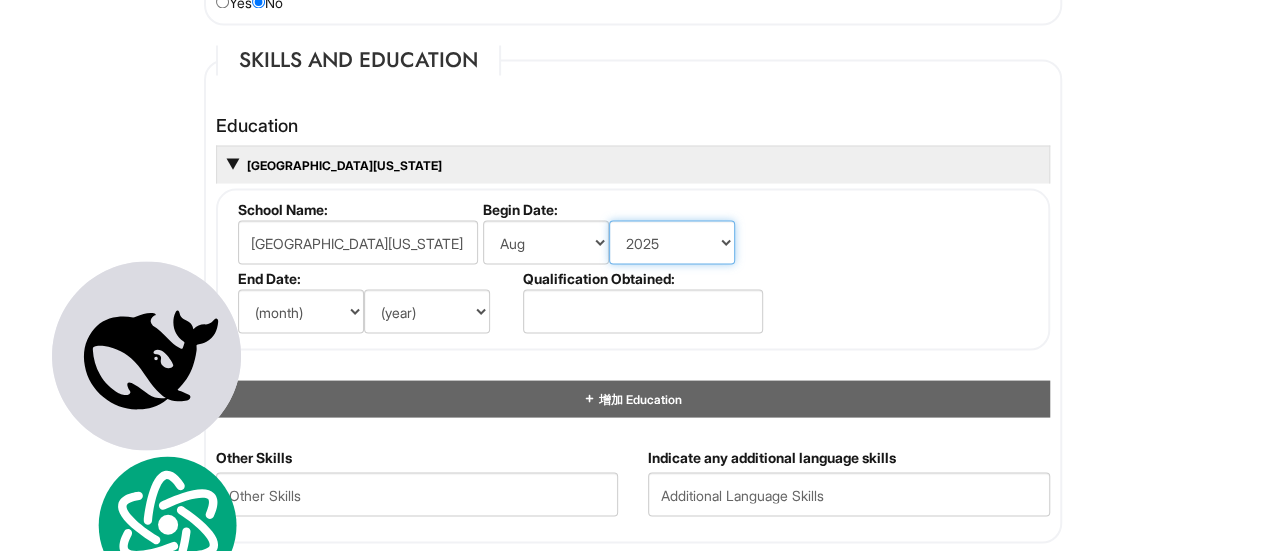 click on "(year) 2029 2028 2027 2026 2025 2024 2023 2022 2021 2020 2019 2018 2017 2016 2015 2014 2013 2012 2011 2010 2009 2008 2007 2006 2005 2004 2003 2002 2001 2000 1999 1998 1997 1996 1995 1994 1993 1992 1991 1990 1989 1988 1987 1986 1985 1984 1983 1982 1981 1980 1979 1978 1977 1976 1975 1974 1973 1972 1971 1970 1969 1968 1967 1966 1965 1964 1963 1962 1961 1960 1959 1958 1957 1956 1955 1954 1953 1952 1951 1950 1949 1948 1947 1946  --  2030 2031 2032 2033 2034 2035 2036 2037 2038 2039 2040 2041 2042 2043 2044 2045 2046 2047 2048 2049 2050 2051 2052 2053 2054 2055 2056 2057 2058 2059 2060 2061 2062 2063 2064" at bounding box center (672, 242) 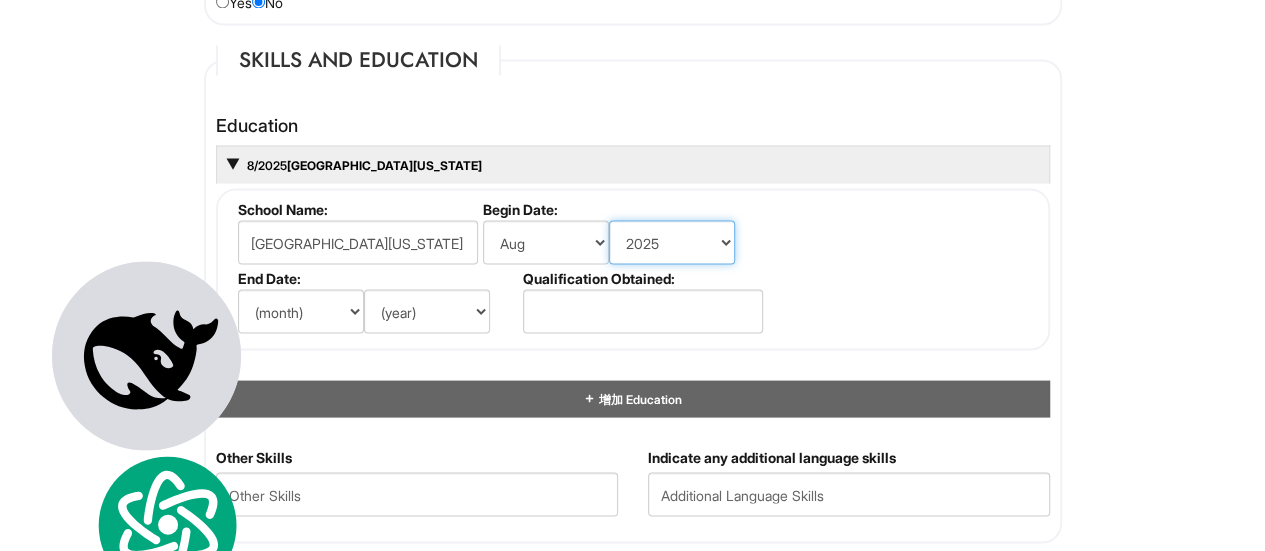 click 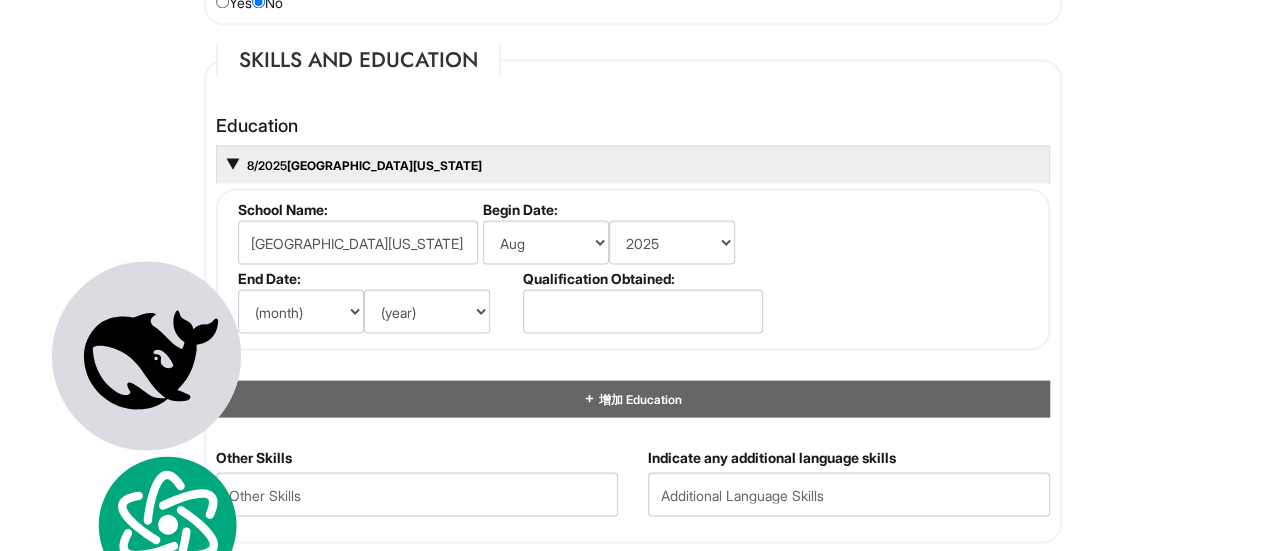 click on "Hide until next visit" at bounding box center [146, 2083] 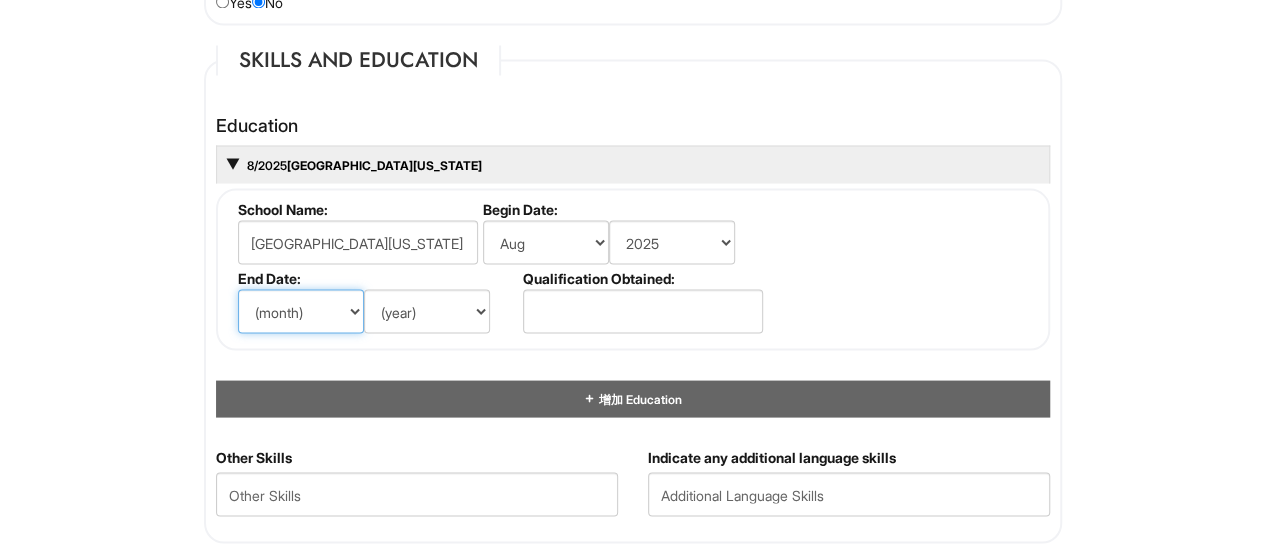 click on "(month) Jan Feb Mar Apr 五月 Jun Jul Aug Sep Oct Nov Dec" at bounding box center [301, 311] 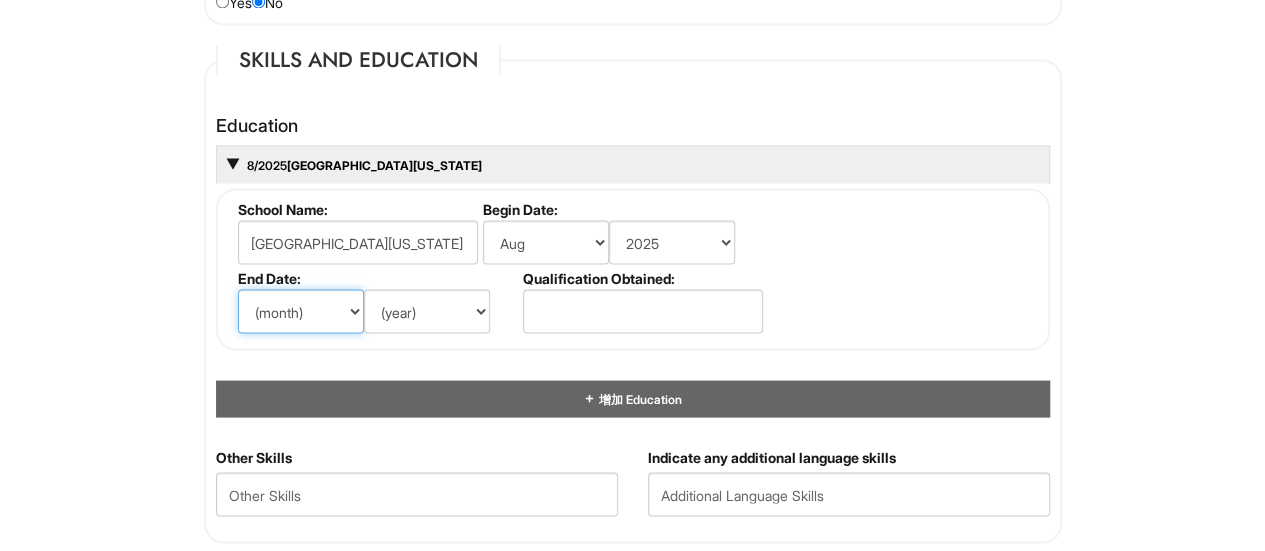 select on "5" 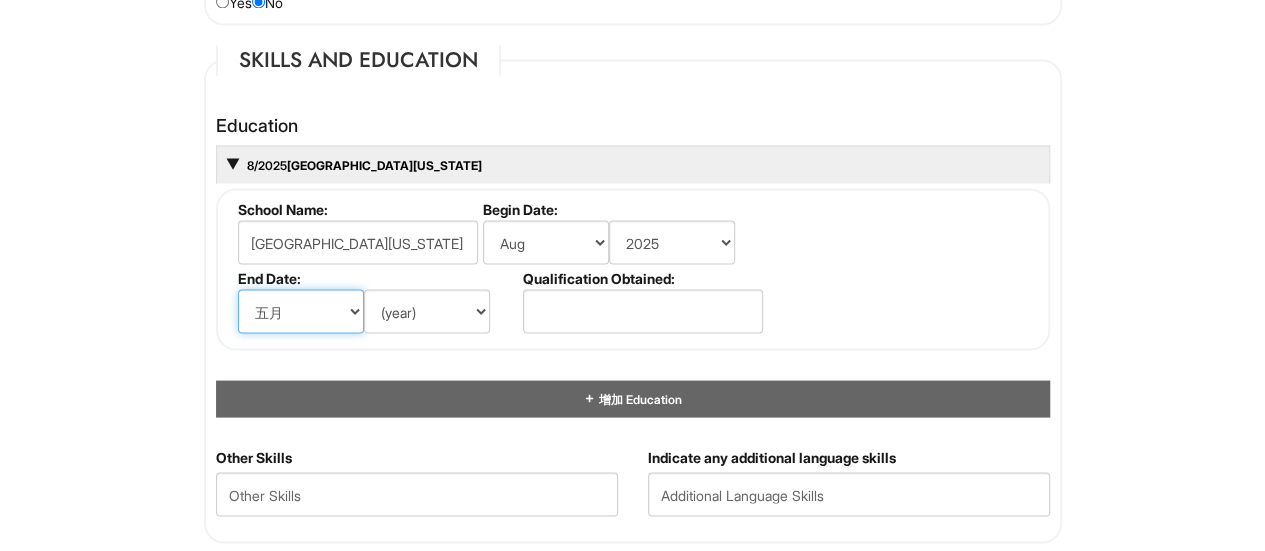 click on "(month) Jan Feb Mar Apr 五月 Jun Jul Aug Sep Oct Nov Dec" at bounding box center (301, 311) 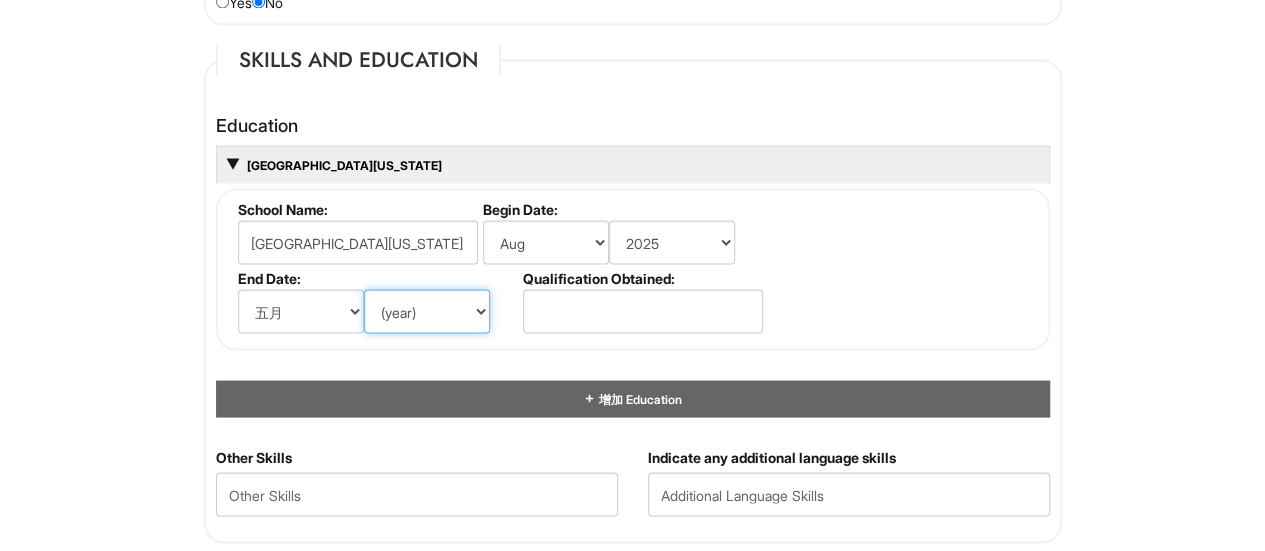 click on "(year) 2029 2028 2027 2026 2025 2024 2023 2022 2021 2020 2019 2018 2017 2016 2015 2014 2013 2012 2011 2010 2009 2008 2007 2006 2005 2004 2003 2002 2001 2000 1999 1998 1997 1996 1995 1994 1993 1992 1991 1990 1989 1988 1987 1986 1985 1984 1983 1982 1981 1980 1979 1978 1977 1976 1975 1974 1973 1972 1971 1970 1969 1968 1967 1966 1965 1964 1963 1962 1961 1960 1959 1958 1957 1956 1955 1954 1953 1952 1951 1950 1949 1948 1947 1946  --  2030 2031 2032 2033 2034 2035 2036 2037 2038 2039 2040 2041 2042 2043 2044 2045 2046 2047 2048 2049 2050 2051 2052 2053 2054 2055 2056 2057 2058 2059 2060 2061 2062 2063 2064" at bounding box center [427, 311] 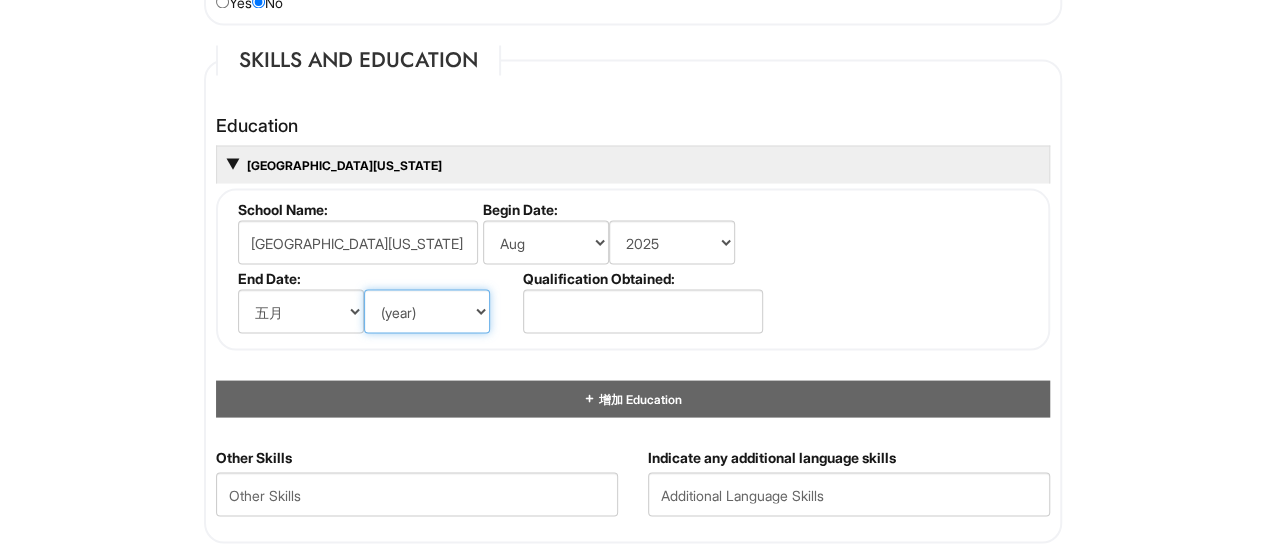 select on "2025" 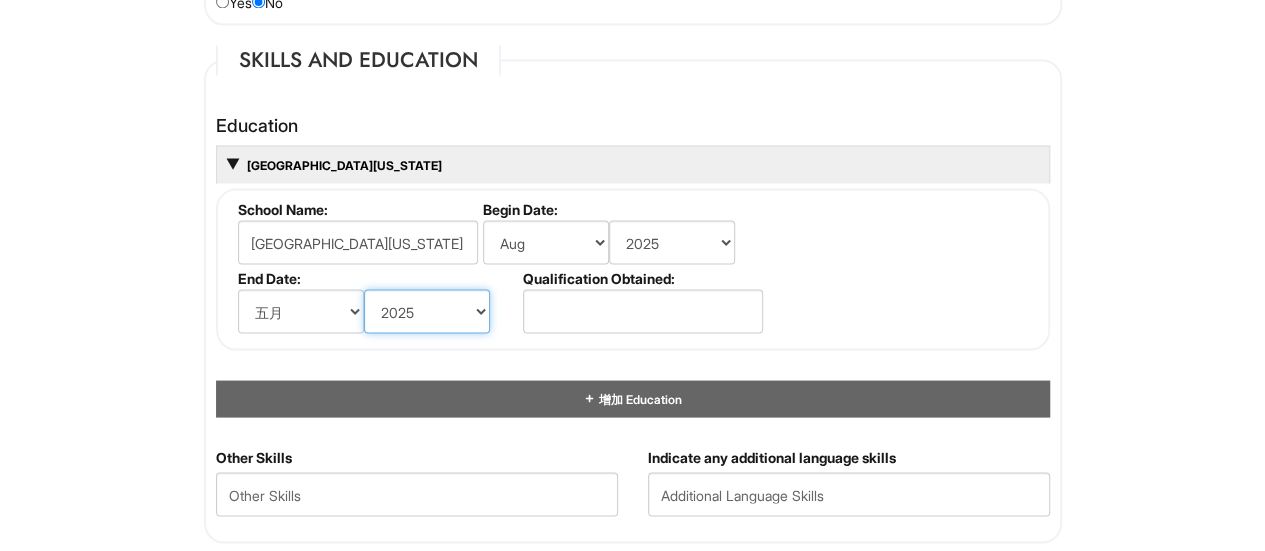 click on "(year) 2029 2028 2027 2026 2025 2024 2023 2022 2021 2020 2019 2018 2017 2016 2015 2014 2013 2012 2011 2010 2009 2008 2007 2006 2005 2004 2003 2002 2001 2000 1999 1998 1997 1996 1995 1994 1993 1992 1991 1990 1989 1988 1987 1986 1985 1984 1983 1982 1981 1980 1979 1978 1977 1976 1975 1974 1973 1972 1971 1970 1969 1968 1967 1966 1965 1964 1963 1962 1961 1960 1959 1958 1957 1956 1955 1954 1953 1952 1951 1950 1949 1948 1947 1946  --  2030 2031 2032 2033 2034 2035 2036 2037 2038 2039 2040 2041 2042 2043 2044 2045 2046 2047 2048 2049 2050 2051 2052 2053 2054 2055 2056 2057 2058 2059 2060 2061 2062 2063 2064" at bounding box center [427, 311] 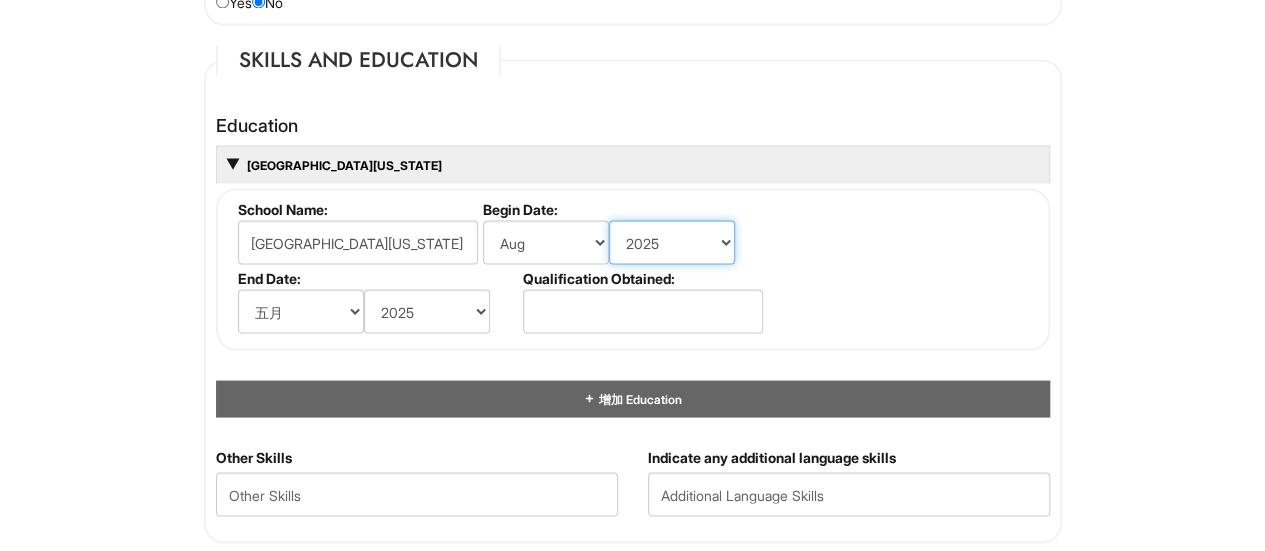 click on "(year) 2029 2028 2027 2026 2025 2024 2023 2022 2021 2020 2019 2018 2017 2016 2015 2014 2013 2012 2011 2010 2009 2008 2007 2006 2005 2004 2003 2002 2001 2000 1999 1998 1997 1996 1995 1994 1993 1992 1991 1990 1989 1988 1987 1986 1985 1984 1983 1982 1981 1980 1979 1978 1977 1976 1975 1974 1973 1972 1971 1970 1969 1968 1967 1966 1965 1964 1963 1962 1961 1960 1959 1958 1957 1956 1955 1954 1953 1952 1951 1950 1949 1948 1947 1946  --  2030 2031 2032 2033 2034 2035 2036 2037 2038 2039 2040 2041 2042 2043 2044 2045 2046 2047 2048 2049 2050 2051 2052 2053 2054 2055 2056 2057 2058 2059 2060 2061 2062 2063 2064" at bounding box center (672, 242) 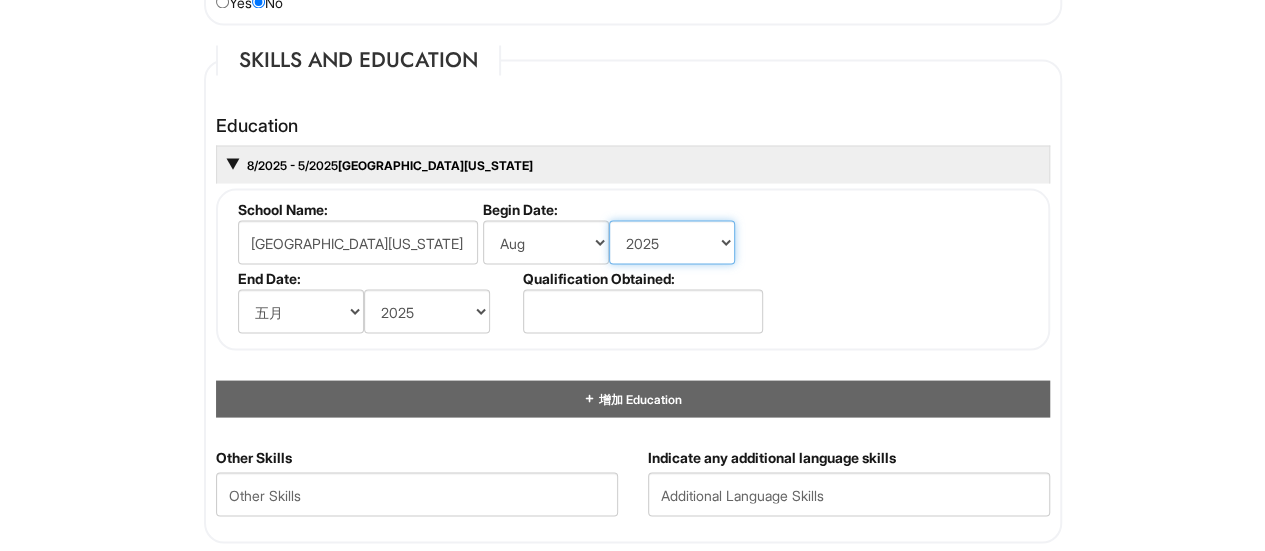 select on "2023" 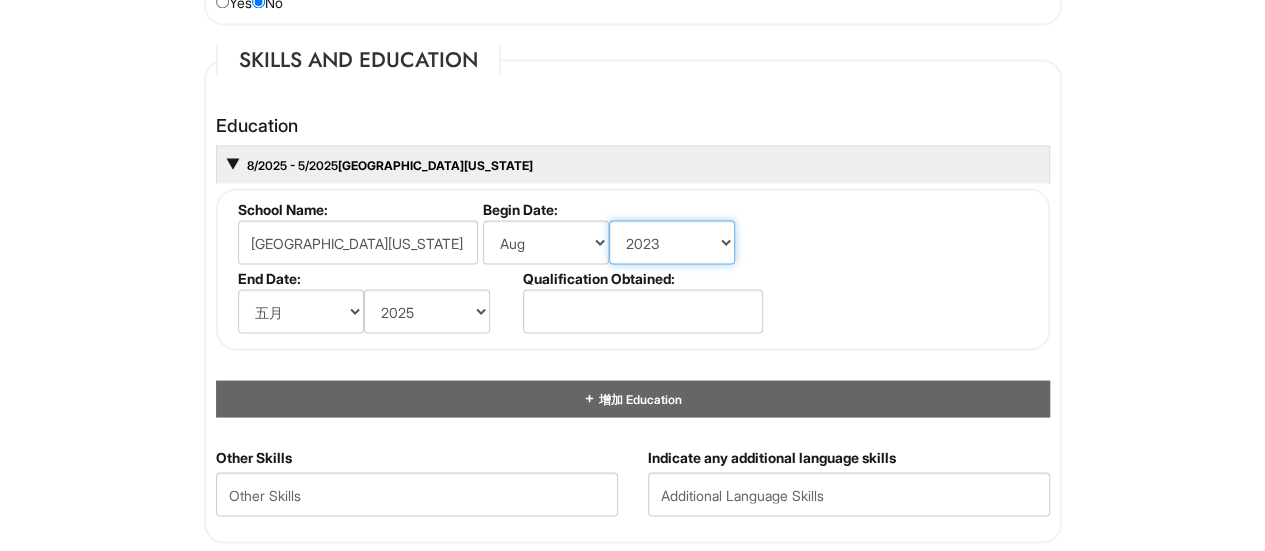 click on "(year) 2029 2028 2027 2026 2025 2024 2023 2022 2021 2020 2019 2018 2017 2016 2015 2014 2013 2012 2011 2010 2009 2008 2007 2006 2005 2004 2003 2002 2001 2000 1999 1998 1997 1996 1995 1994 1993 1992 1991 1990 1989 1988 1987 1986 1985 1984 1983 1982 1981 1980 1979 1978 1977 1976 1975 1974 1973 1972 1971 1970 1969 1968 1967 1966 1965 1964 1963 1962 1961 1960 1959 1958 1957 1956 1955 1954 1953 1952 1951 1950 1949 1948 1947 1946  --  2030 2031 2032 2033 2034 2035 2036 2037 2038 2039 2040 2041 2042 2043 2044 2045 2046 2047 2048 2049 2050 2051 2052 2053 2054 2055 2056 2057 2058 2059 2060 2061 2062 2063 2064" at bounding box center (672, 242) 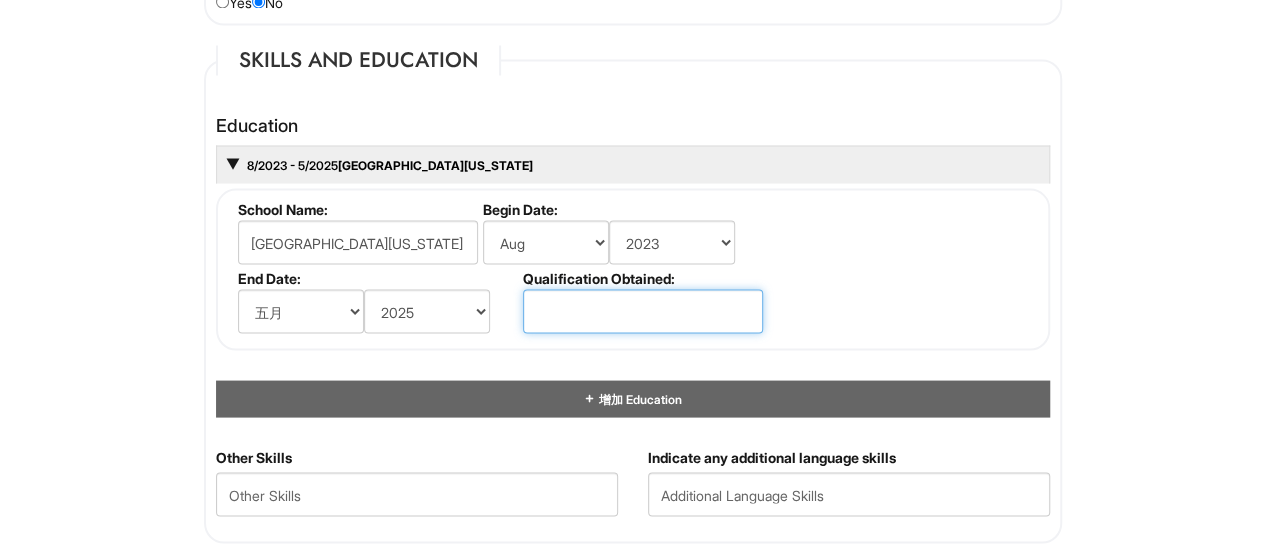 click at bounding box center (643, 311) 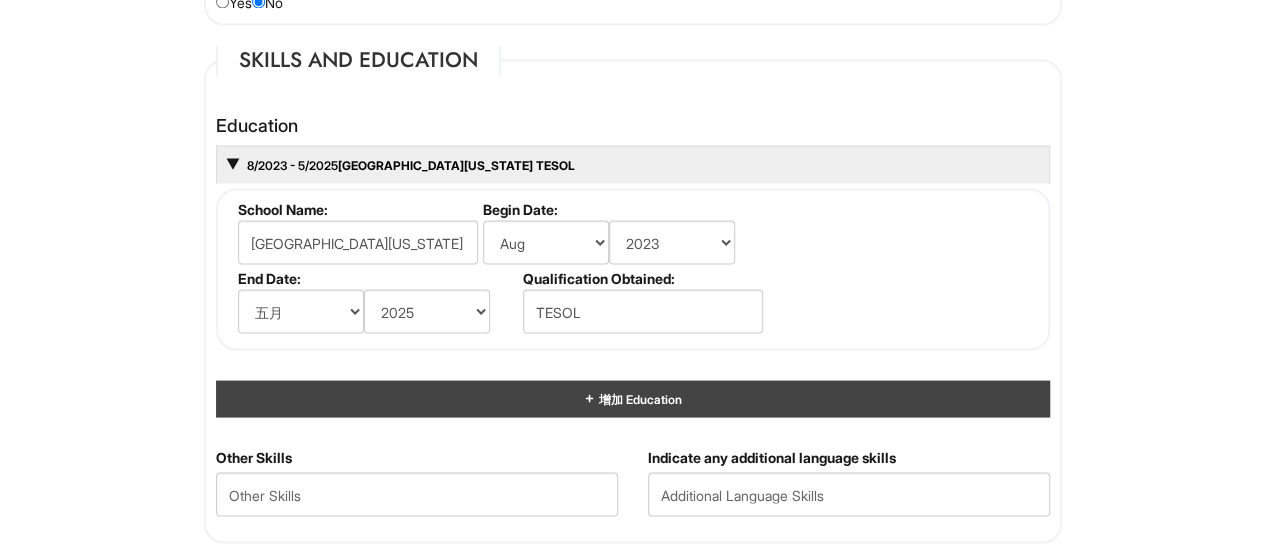 click on "增加 Education" at bounding box center (633, 398) 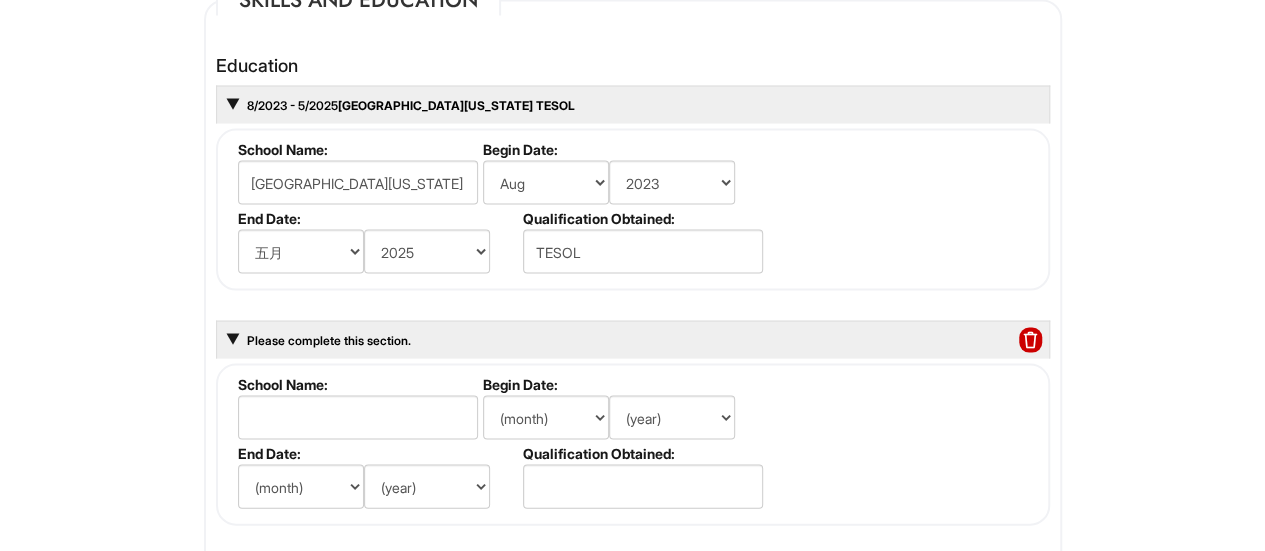 scroll, scrollTop: 2020, scrollLeft: 0, axis: vertical 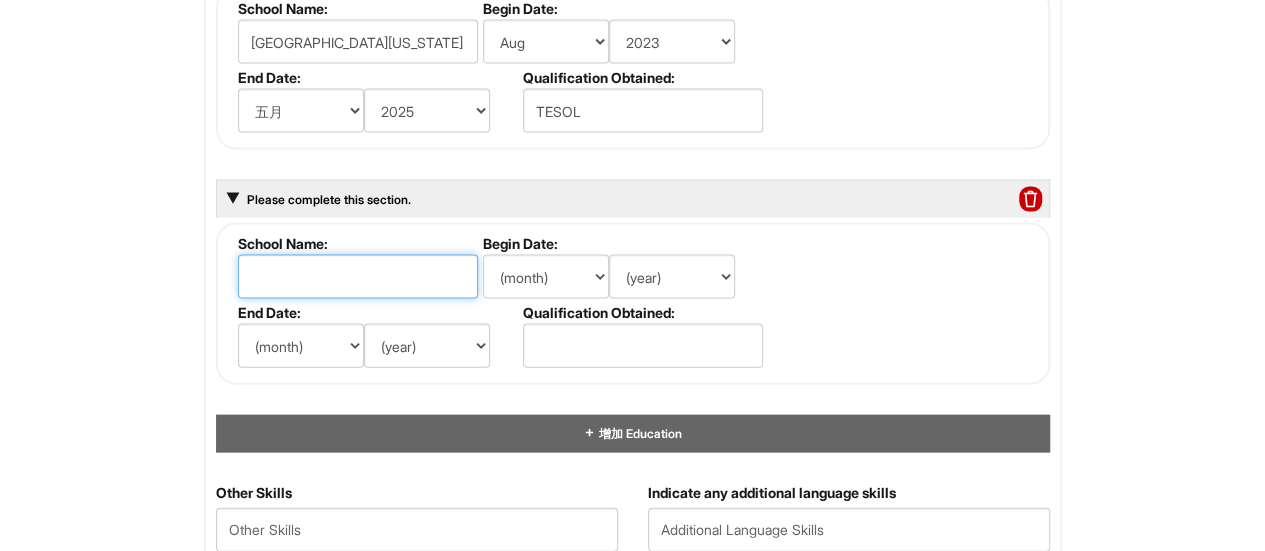 click at bounding box center [358, 277] 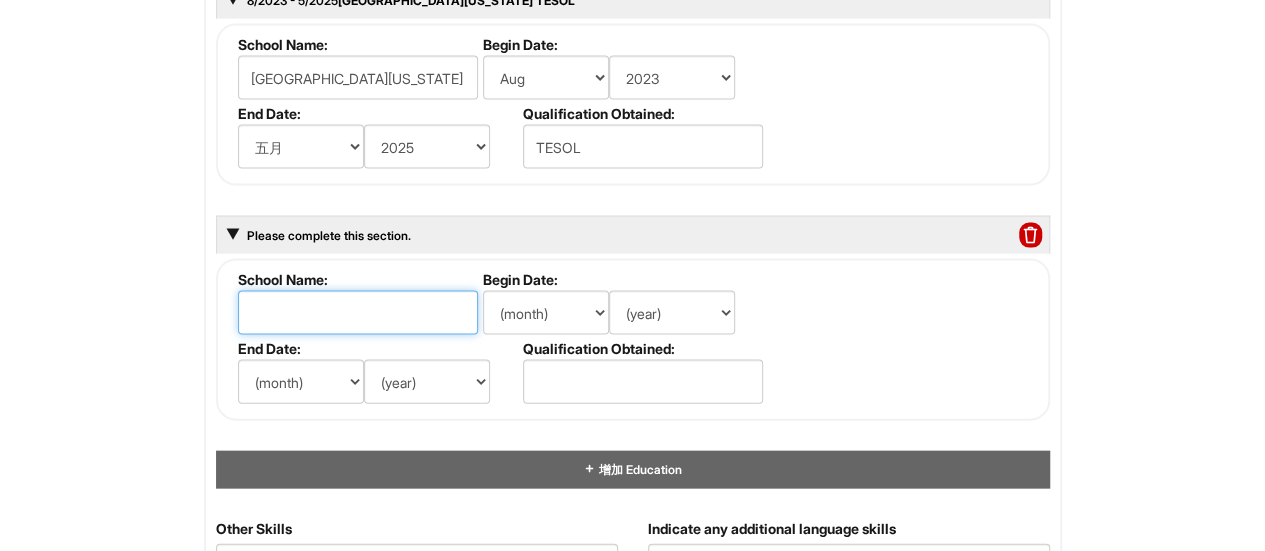scroll, scrollTop: 1820, scrollLeft: 0, axis: vertical 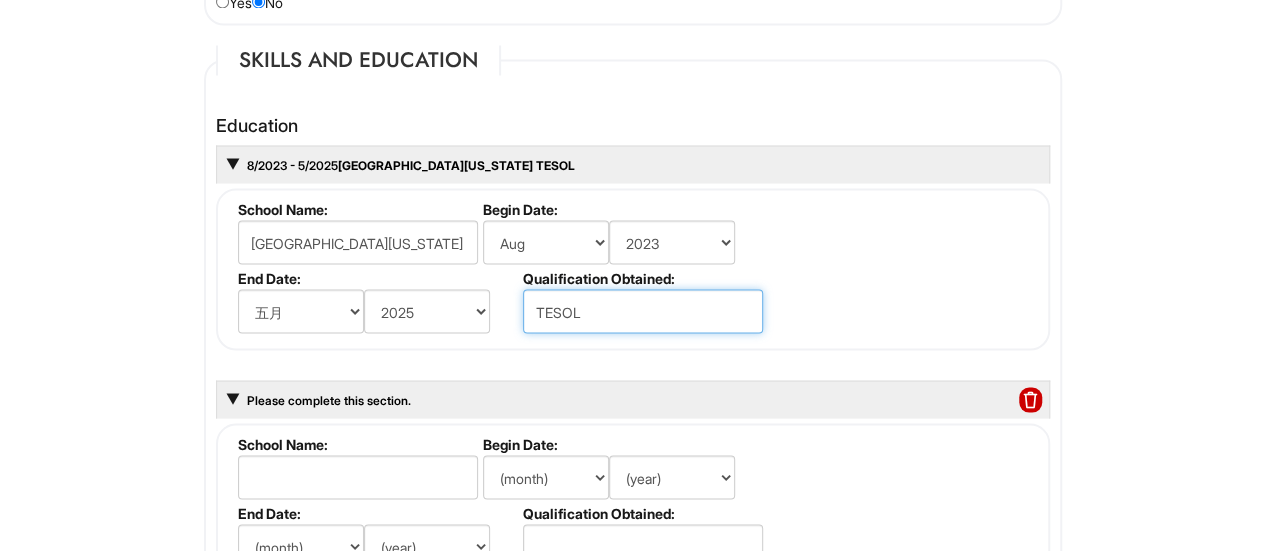 drag, startPoint x: 606, startPoint y: 311, endPoint x: 510, endPoint y: 307, distance: 96.0833 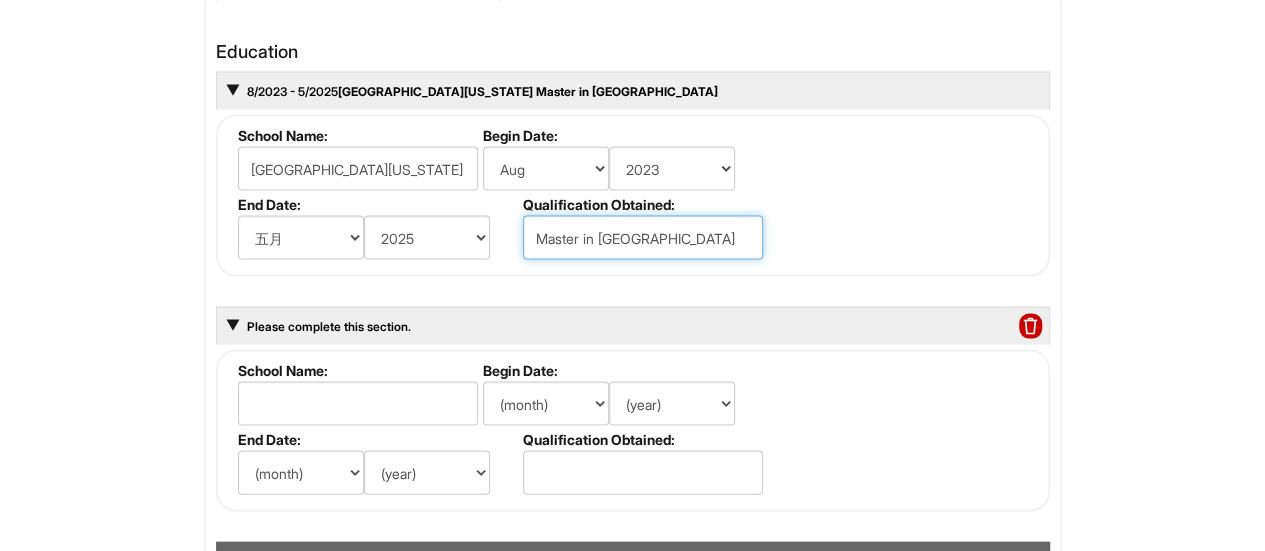 scroll, scrollTop: 2020, scrollLeft: 0, axis: vertical 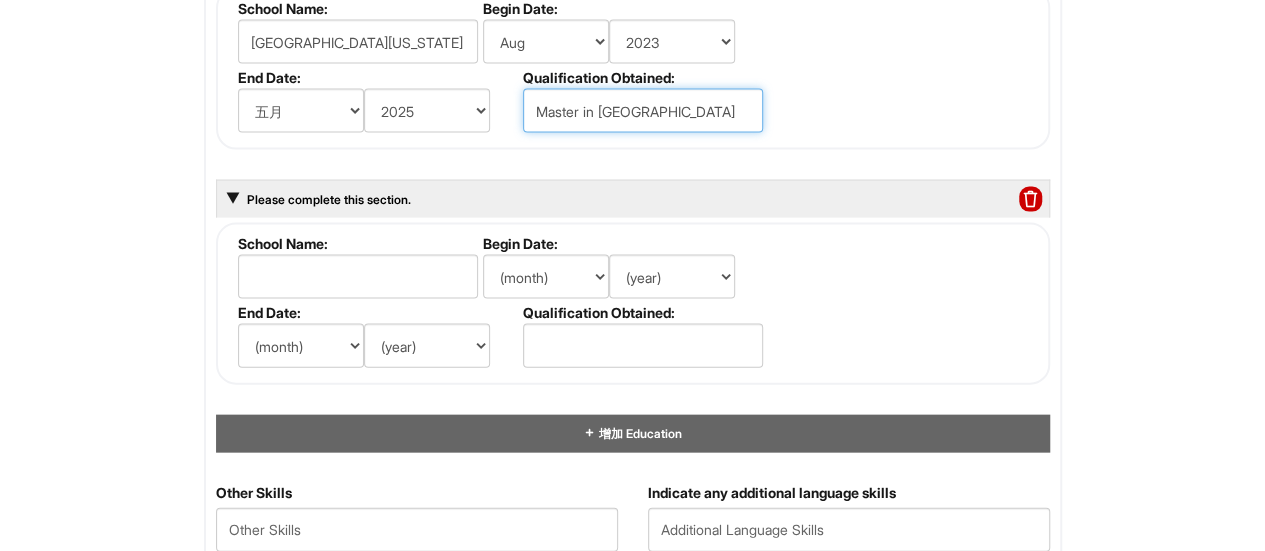 type on "Master in TESOL" 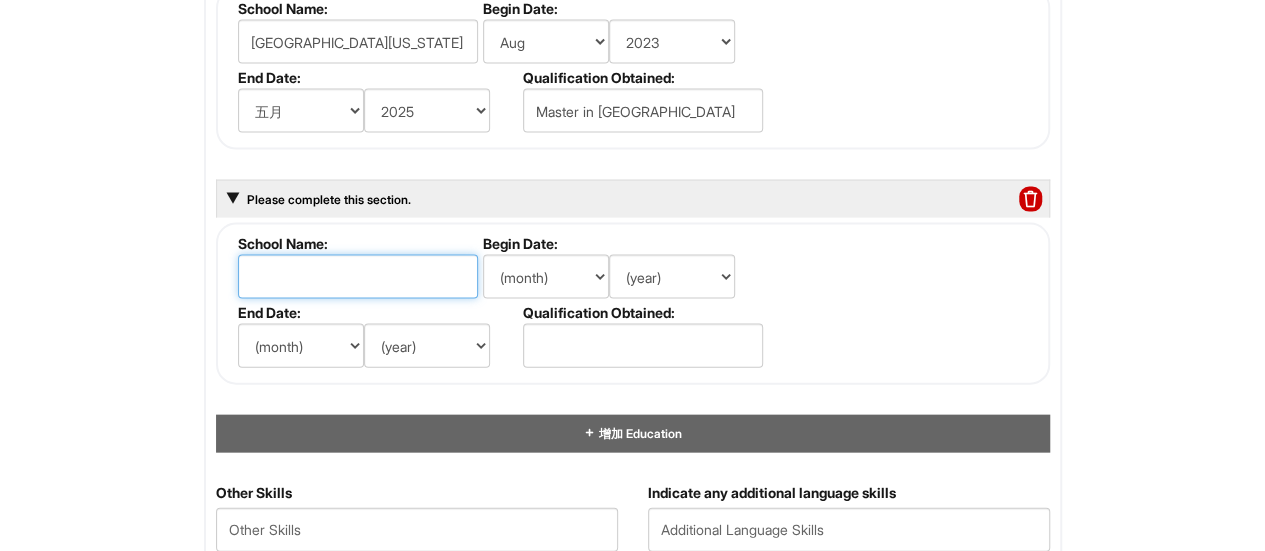 click at bounding box center (358, 277) 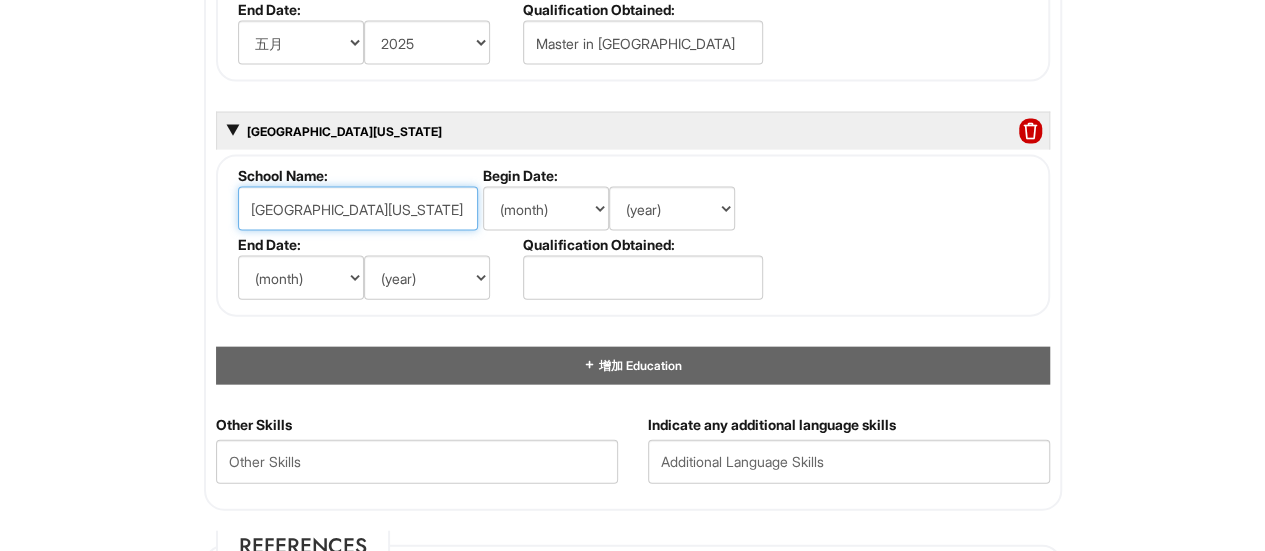 scroll, scrollTop: 2120, scrollLeft: 0, axis: vertical 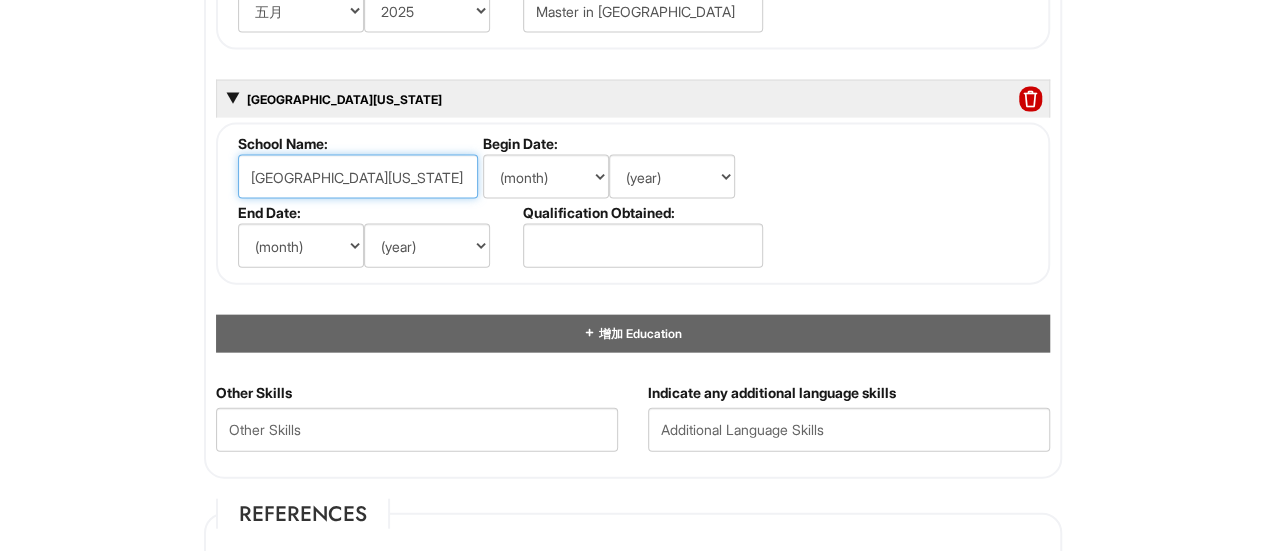 type on "University of Pennsylvania" 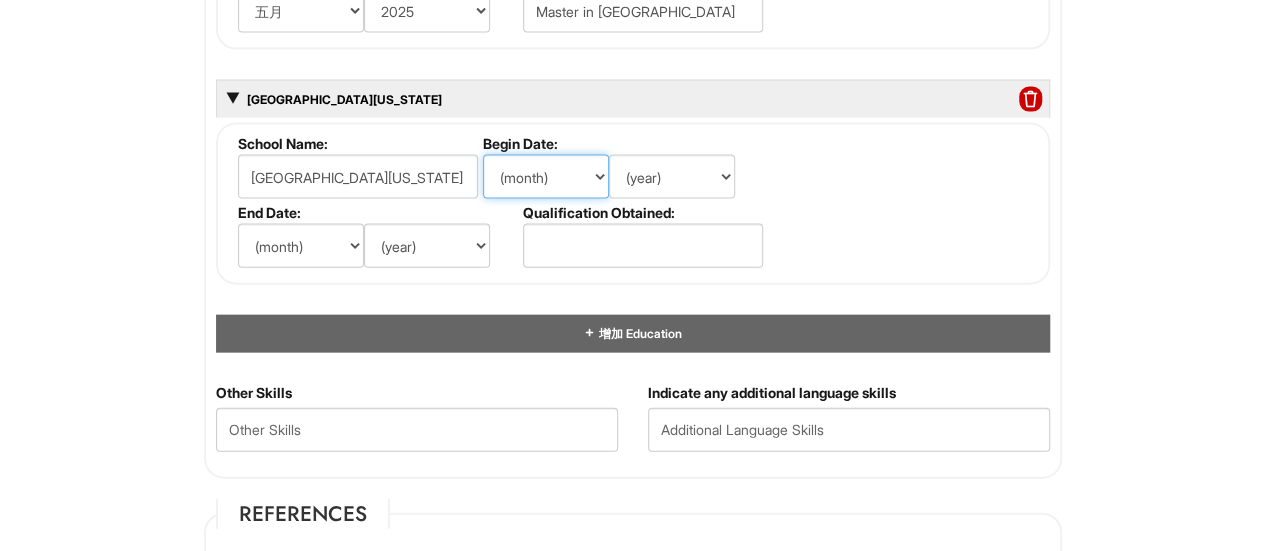 click on "(month) Jan Feb Mar Apr 五月 Jun Jul Aug Sep Oct Nov Dec" at bounding box center [546, 177] 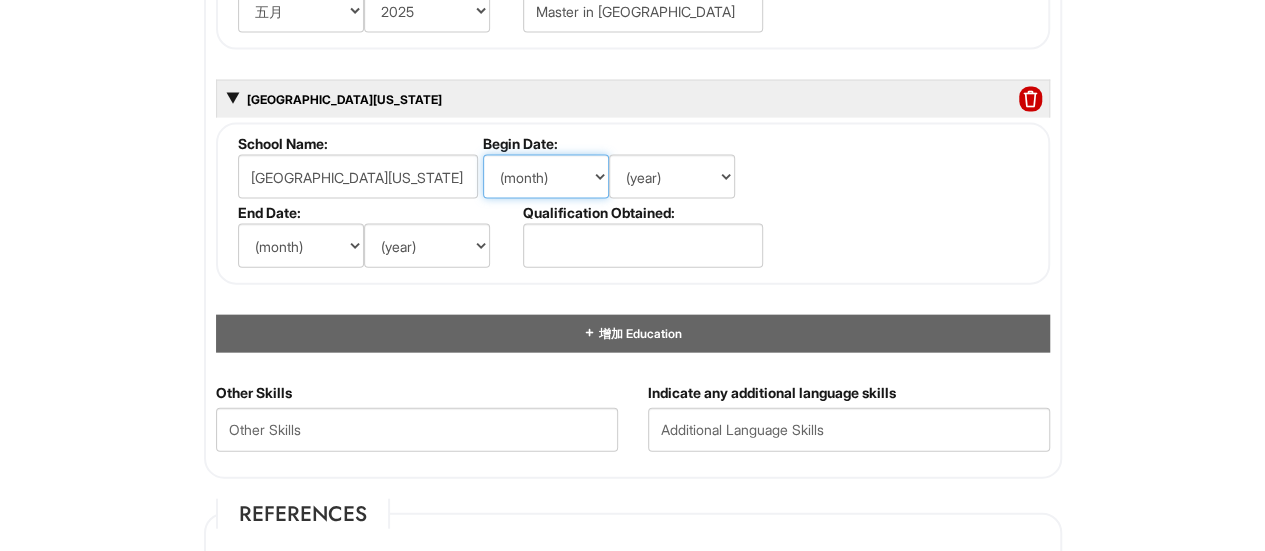 click on "(month) Jan Feb Mar Apr 五月 Jun Jul Aug Sep Oct Nov Dec" at bounding box center [546, 177] 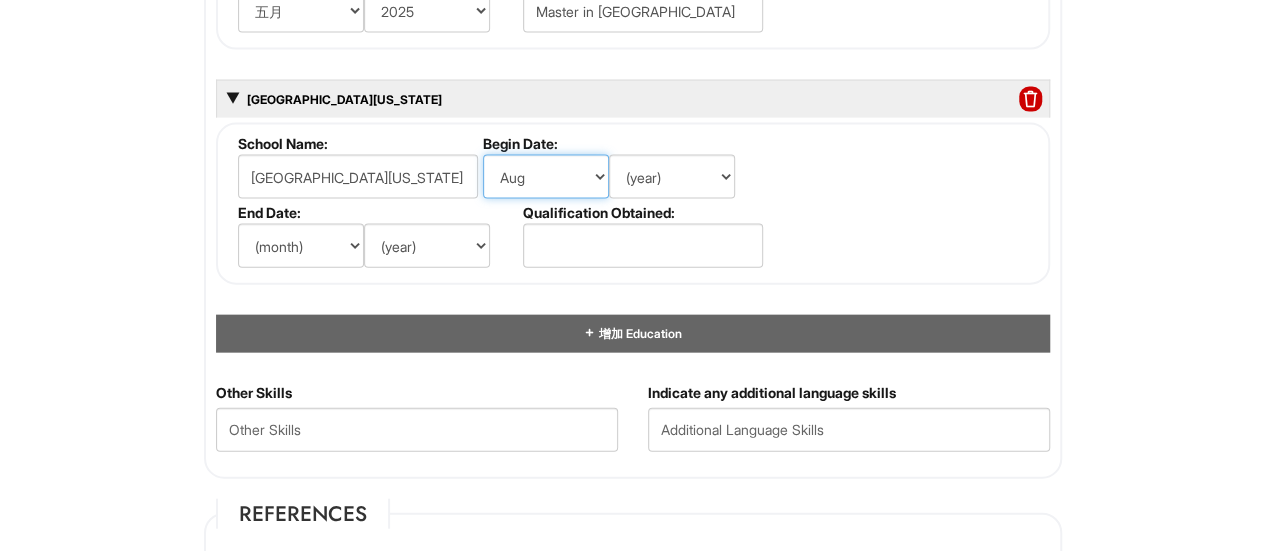 click on "(month) Jan Feb Mar Apr 五月 Jun Jul Aug Sep Oct Nov Dec" at bounding box center [546, 177] 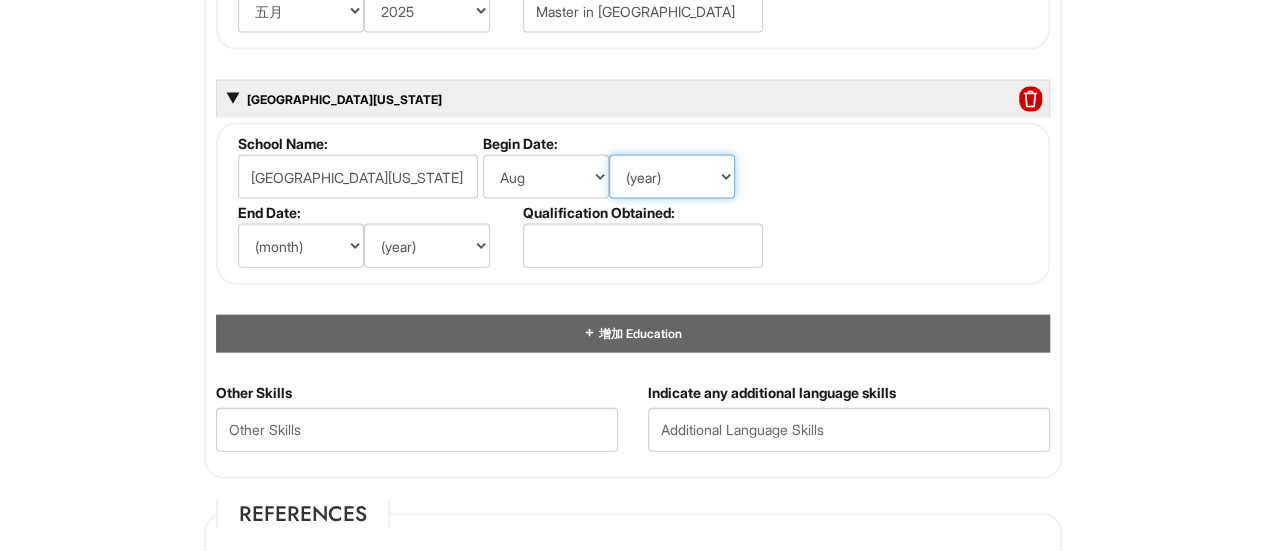 click on "(year) 2029 2028 2027 2026 2025 2024 2023 2022 2021 2020 2019 2018 2017 2016 2015 2014 2013 2012 2011 2010 2009 2008 2007 2006 2005 2004 2003 2002 2001 2000 1999 1998 1997 1996 1995 1994 1993 1992 1991 1990 1989 1988 1987 1986 1985 1984 1983 1982 1981 1980 1979 1978 1977 1976 1975 1974 1973 1972 1971 1970 1969 1968 1967 1966 1965 1964 1963 1962 1961 1960 1959 1958 1957 1956 1955 1954 1953 1952 1951 1950 1949 1948 1947 1946  --  2030 2031 2032 2033 2034 2035 2036 2037 2038 2039 2040 2041 2042 2043 2044 2045 2046 2047 2048 2049 2050 2051 2052 2053 2054 2055 2056 2057 2058 2059 2060 2061 2062 2063 2064" at bounding box center (672, 177) 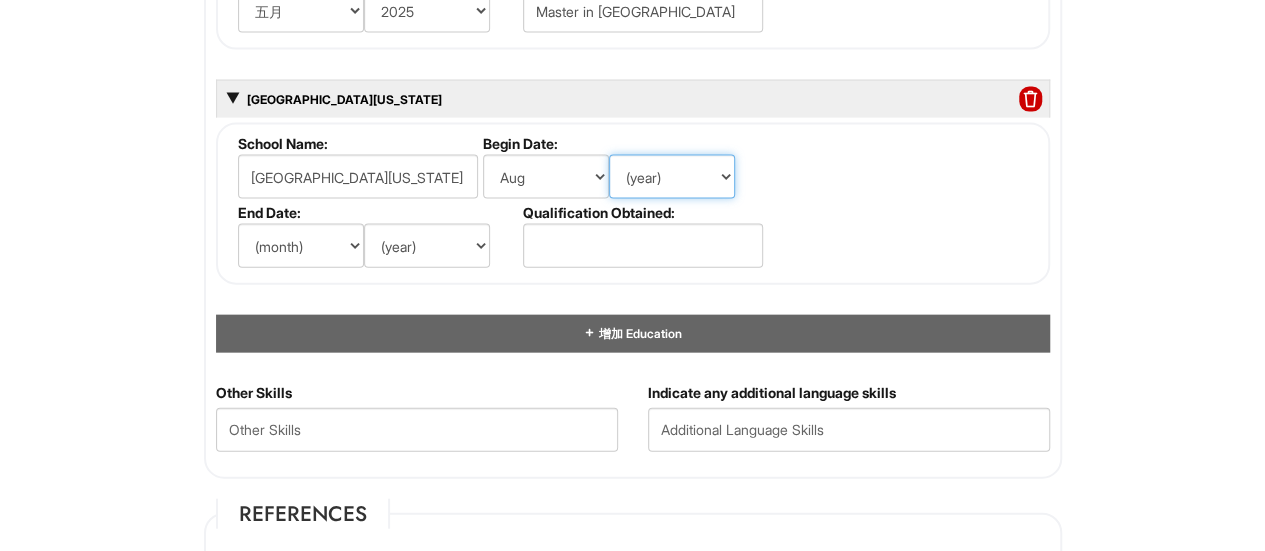 select on "2021" 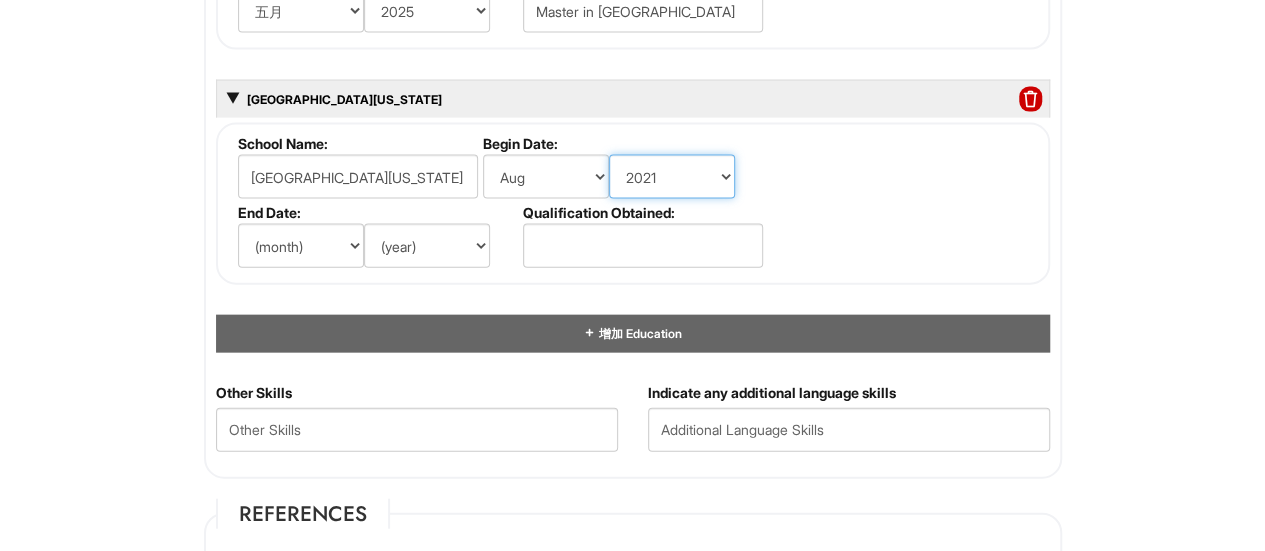 click on "(year) 2029 2028 2027 2026 2025 2024 2023 2022 2021 2020 2019 2018 2017 2016 2015 2014 2013 2012 2011 2010 2009 2008 2007 2006 2005 2004 2003 2002 2001 2000 1999 1998 1997 1996 1995 1994 1993 1992 1991 1990 1989 1988 1987 1986 1985 1984 1983 1982 1981 1980 1979 1978 1977 1976 1975 1974 1973 1972 1971 1970 1969 1968 1967 1966 1965 1964 1963 1962 1961 1960 1959 1958 1957 1956 1955 1954 1953 1952 1951 1950 1949 1948 1947 1946  --  2030 2031 2032 2033 2034 2035 2036 2037 2038 2039 2040 2041 2042 2043 2044 2045 2046 2047 2048 2049 2050 2051 2052 2053 2054 2055 2056 2057 2058 2059 2060 2061 2062 2063 2064" at bounding box center [672, 177] 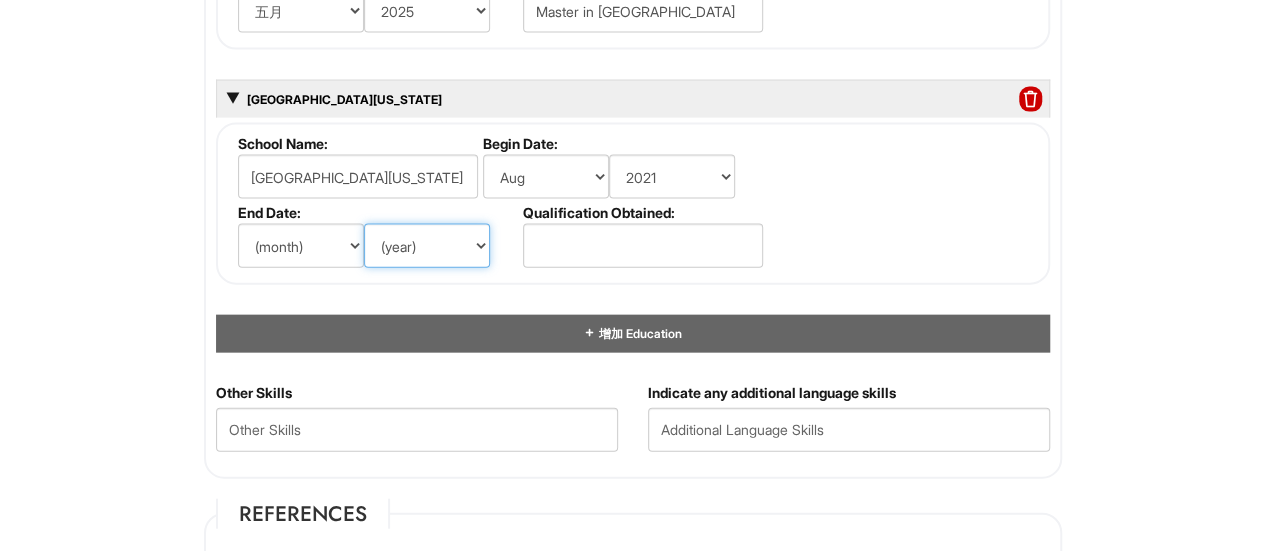 click on "(year) 2029 2028 2027 2026 2025 2024 2023 2022 2021 2020 2019 2018 2017 2016 2015 2014 2013 2012 2011 2010 2009 2008 2007 2006 2005 2004 2003 2002 2001 2000 1999 1998 1997 1996 1995 1994 1993 1992 1991 1990 1989 1988 1987 1986 1985 1984 1983 1982 1981 1980 1979 1978 1977 1976 1975 1974 1973 1972 1971 1970 1969 1968 1967 1966 1965 1964 1963 1962 1961 1960 1959 1958 1957 1956 1955 1954 1953 1952 1951 1950 1949 1948 1947 1946  --  2030 2031 2032 2033 2034 2035 2036 2037 2038 2039 2040 2041 2042 2043 2044 2045 2046 2047 2048 2049 2050 2051 2052 2053 2054 2055 2056 2057 2058 2059 2060 2061 2062 2063 2064" at bounding box center [427, 246] 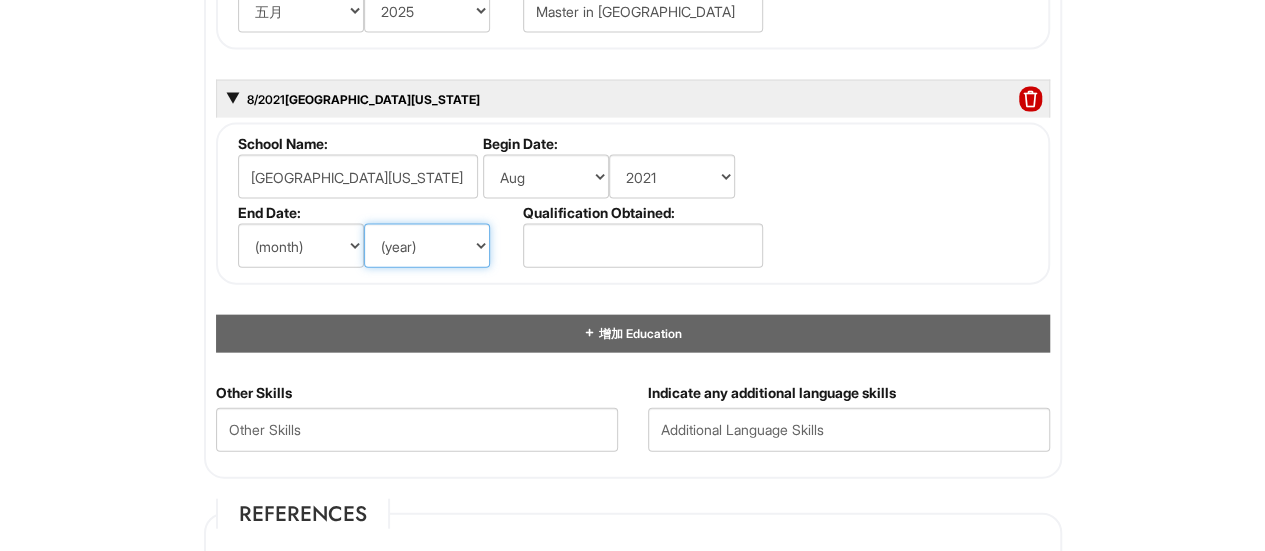 select on "2023" 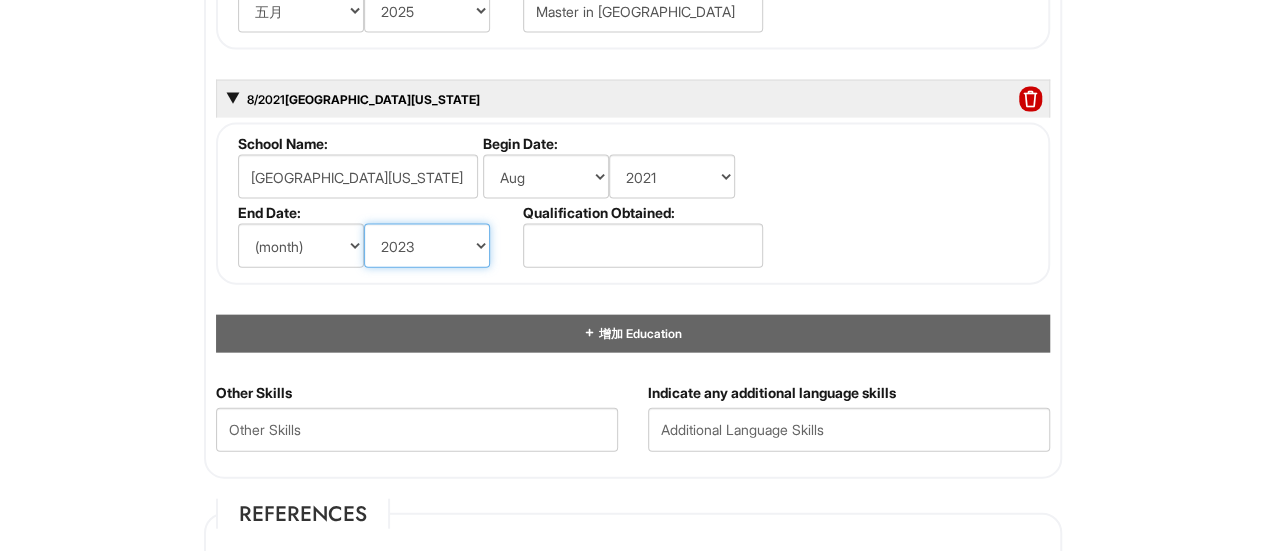 click on "(year) 2029 2028 2027 2026 2025 2024 2023 2022 2021 2020 2019 2018 2017 2016 2015 2014 2013 2012 2011 2010 2009 2008 2007 2006 2005 2004 2003 2002 2001 2000 1999 1998 1997 1996 1995 1994 1993 1992 1991 1990 1989 1988 1987 1986 1985 1984 1983 1982 1981 1980 1979 1978 1977 1976 1975 1974 1973 1972 1971 1970 1969 1968 1967 1966 1965 1964 1963 1962 1961 1960 1959 1958 1957 1956 1955 1954 1953 1952 1951 1950 1949 1948 1947 1946  --  2030 2031 2032 2033 2034 2035 2036 2037 2038 2039 2040 2041 2042 2043 2044 2045 2046 2047 2048 2049 2050 2051 2052 2053 2054 2055 2056 2057 2058 2059 2060 2061 2062 2063 2064" at bounding box center [427, 246] 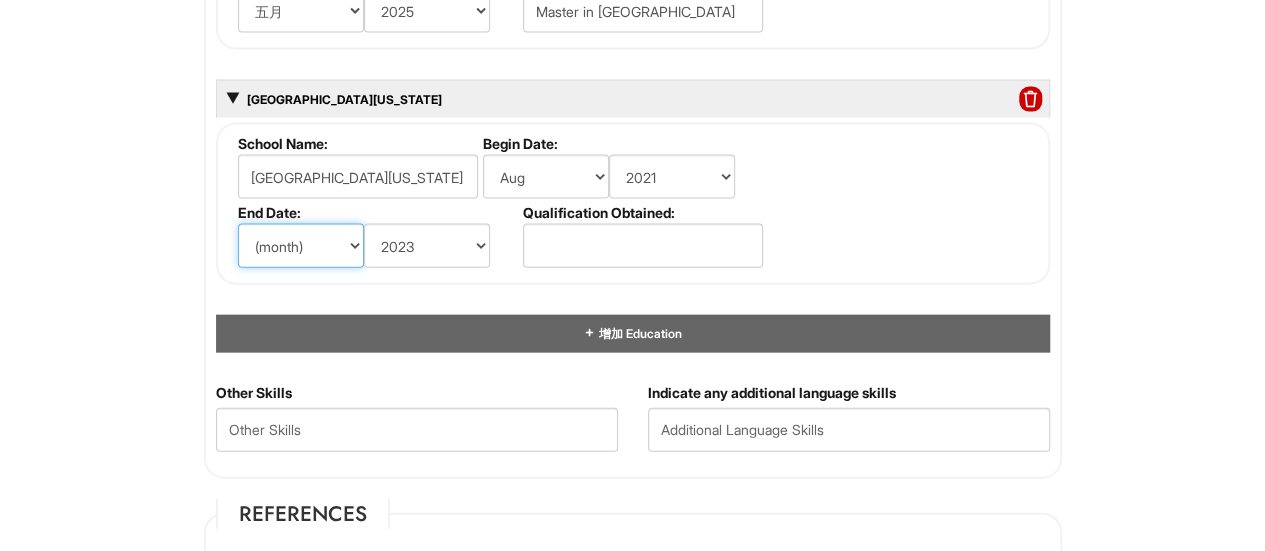 click on "(month) Jan Feb Mar Apr 五月 Jun Jul Aug Sep Oct Nov Dec" at bounding box center [301, 246] 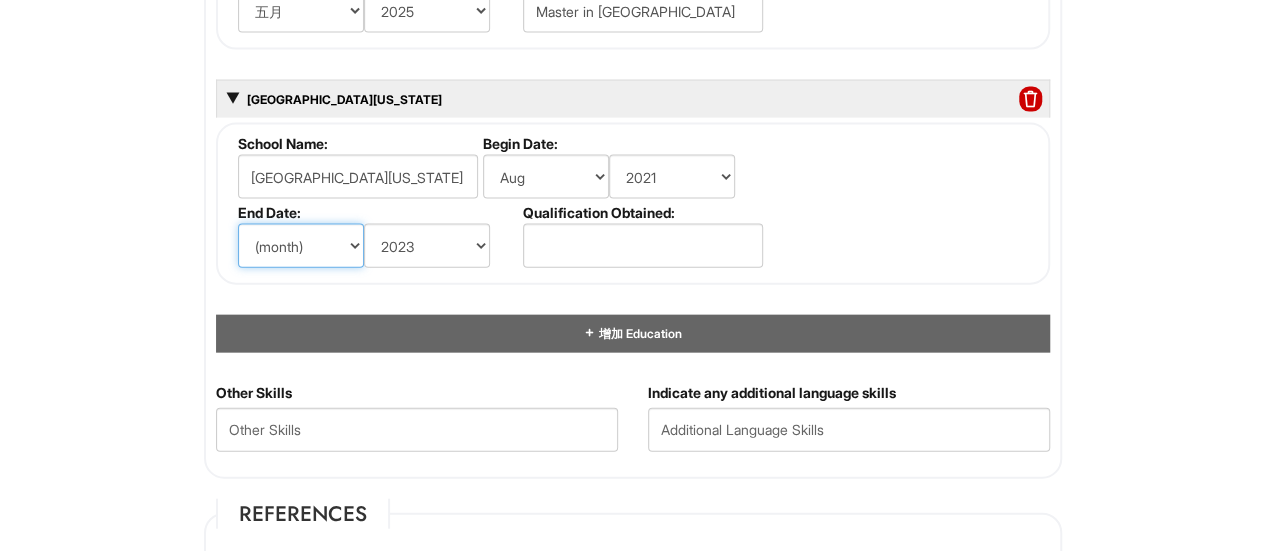 select on "5" 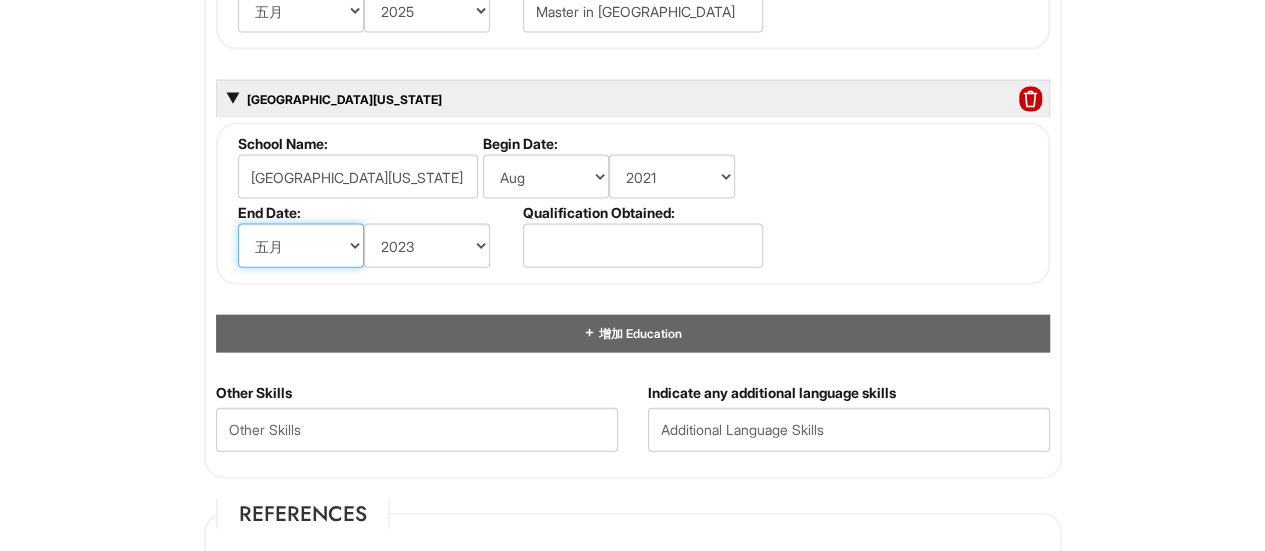 click on "(month) Jan Feb Mar Apr 五月 Jun Jul Aug Sep Oct Nov Dec" at bounding box center [301, 246] 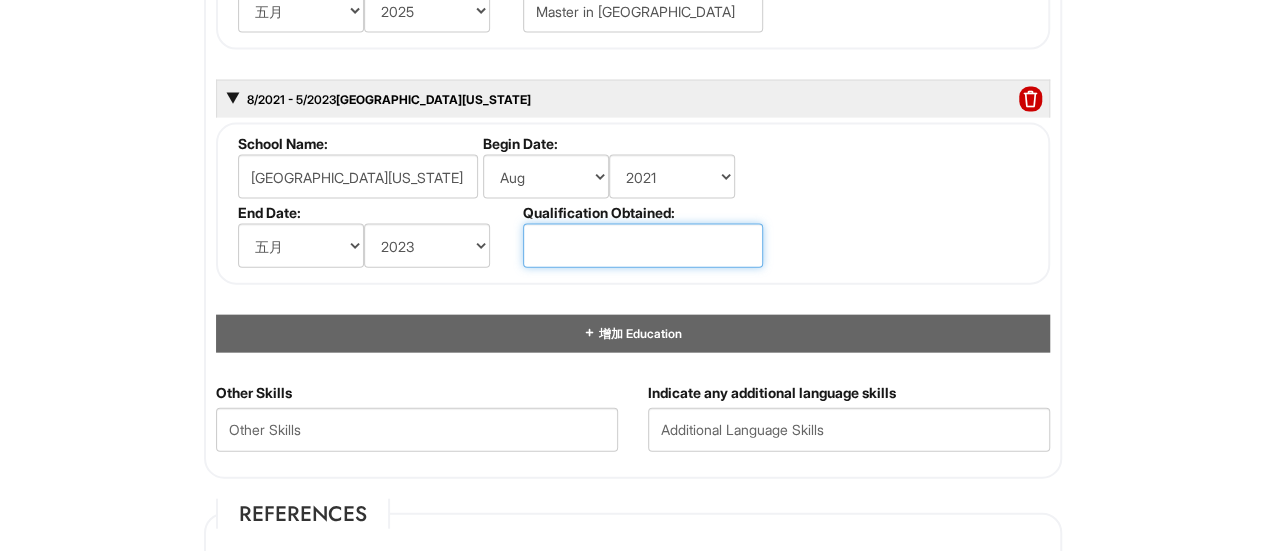 click at bounding box center [643, 246] 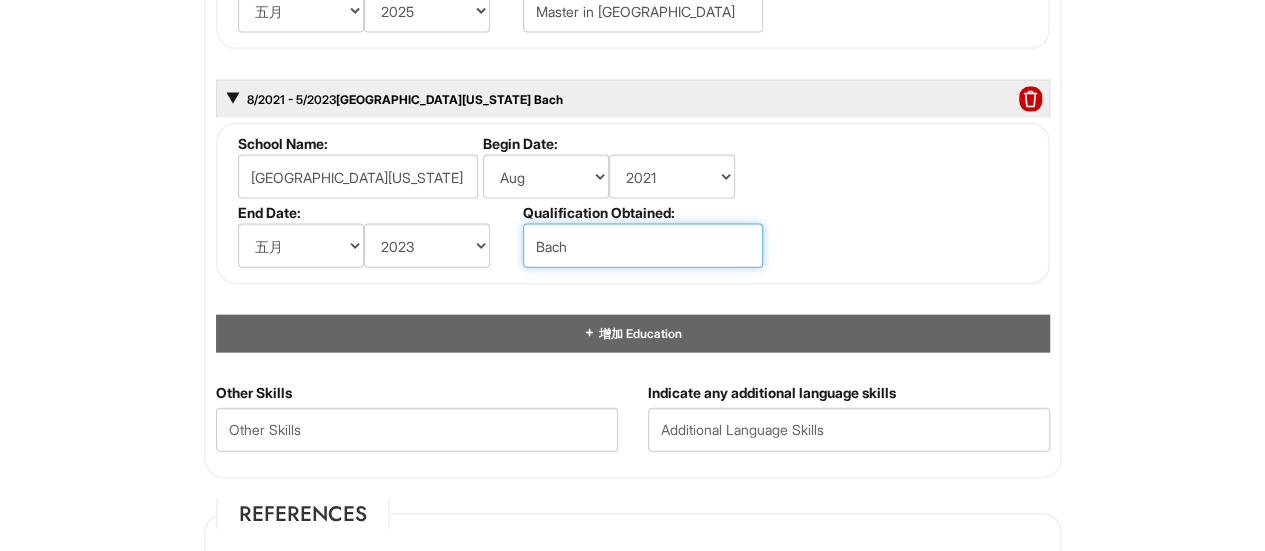 drag, startPoint x: 568, startPoint y: 236, endPoint x: 480, endPoint y: 245, distance: 88.45903 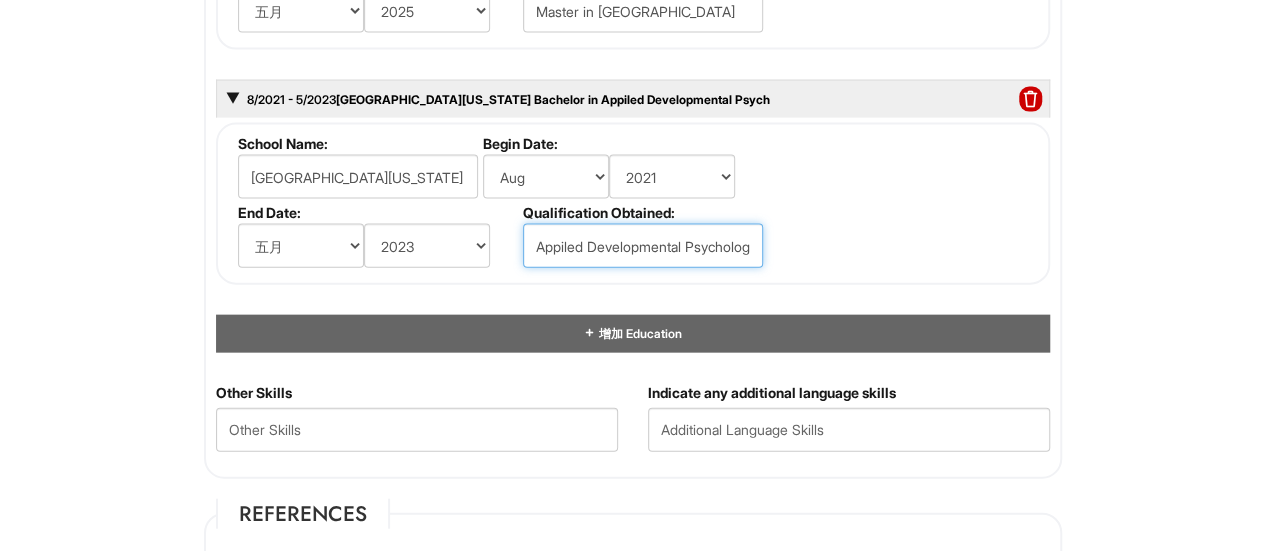 scroll, scrollTop: 0, scrollLeft: 97, axis: horizontal 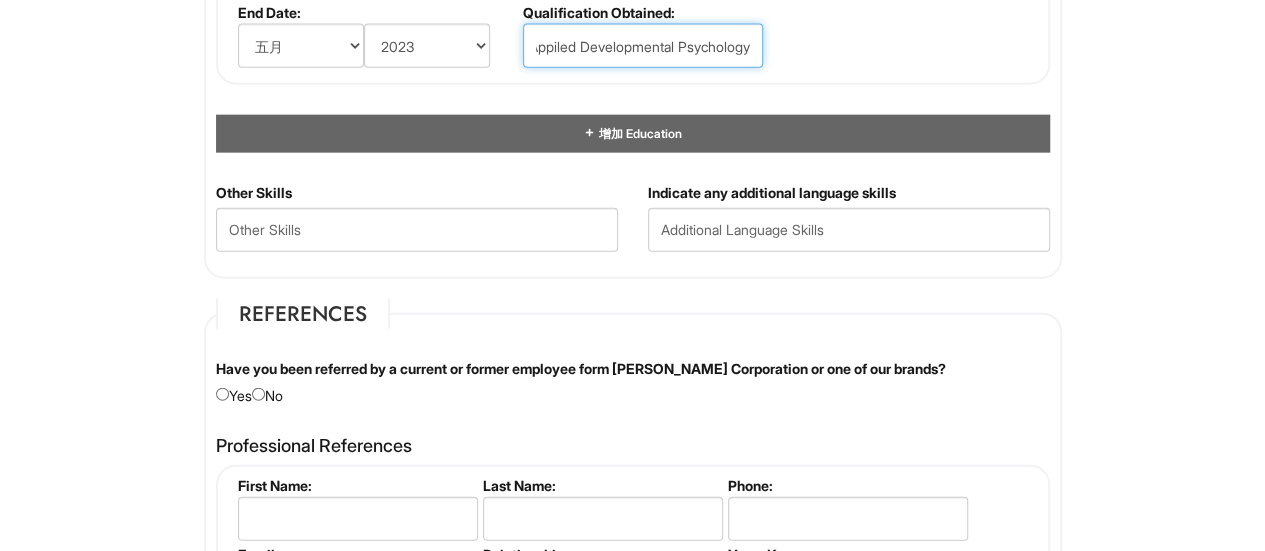type on "Bachelor in Appiled Developmental Psychology" 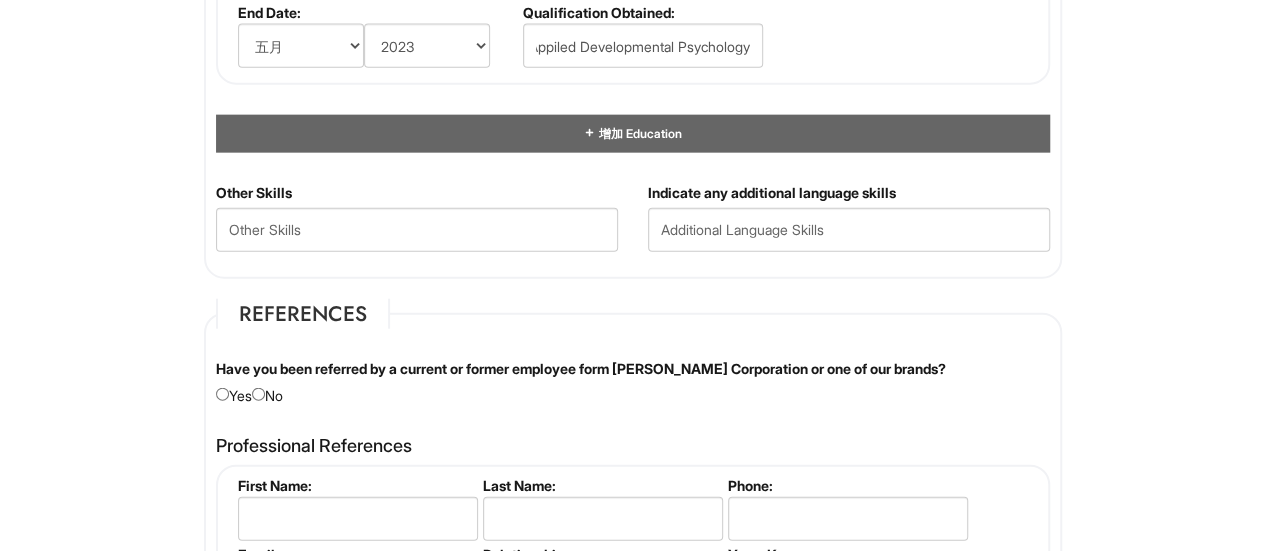 scroll, scrollTop: 0, scrollLeft: 0, axis: both 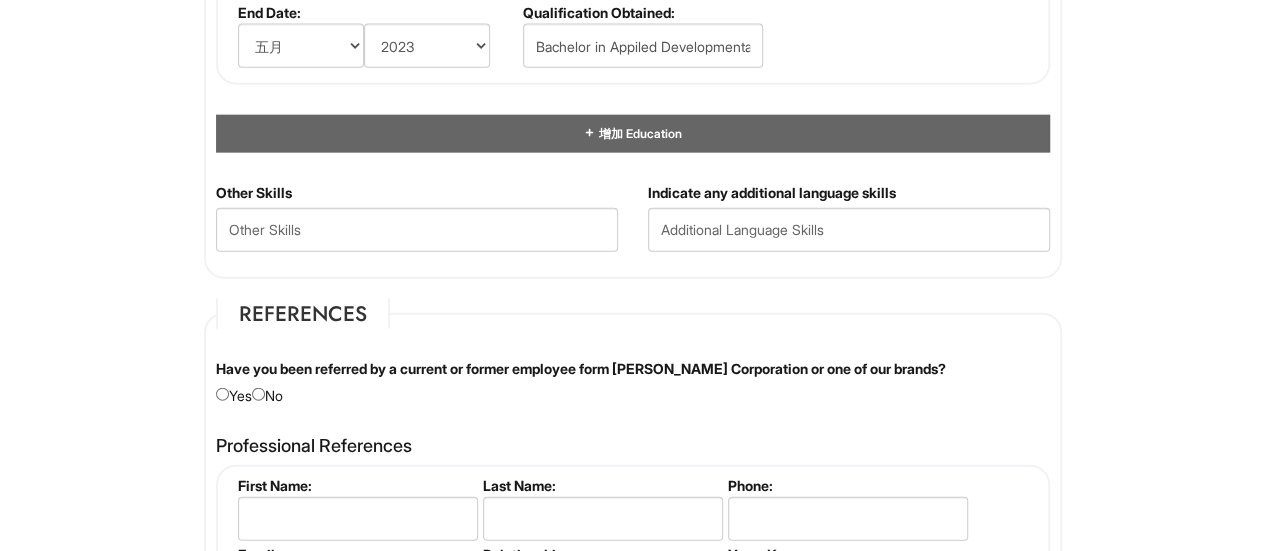 click on "Please Complete This Form 1 2 3 Client Advisor, A|X Armani Exchange Macy's PLEASE COMPLETE ALL REQUIRED FIELDS
We are an Equal Opportunity Employer. All persons shall have the opportunity to be considered for employment without regard to their race, color, creed, religion, national origin, ancestry, citizenship status, age, disability, gender, sex, sexual orientation, veteran status, genetic information or any other characteristic protected by applicable federal, state or local laws. We will endeavor to make a reasonable accommodation to the known physical or mental limitations of a qualified applicant with a disability unless the accommodation would impose an undue hardship on the operation of our business. If you believe you require such assistance to complete this form or to participate in an interview, please let us know.
Personal Information
Last Name  *   Peng
First Name  *   Ruiyao
Middle Name
E-mail Address  *   pengjane33@gmail.com
Phone  *   4125032866" at bounding box center [632, 13094] 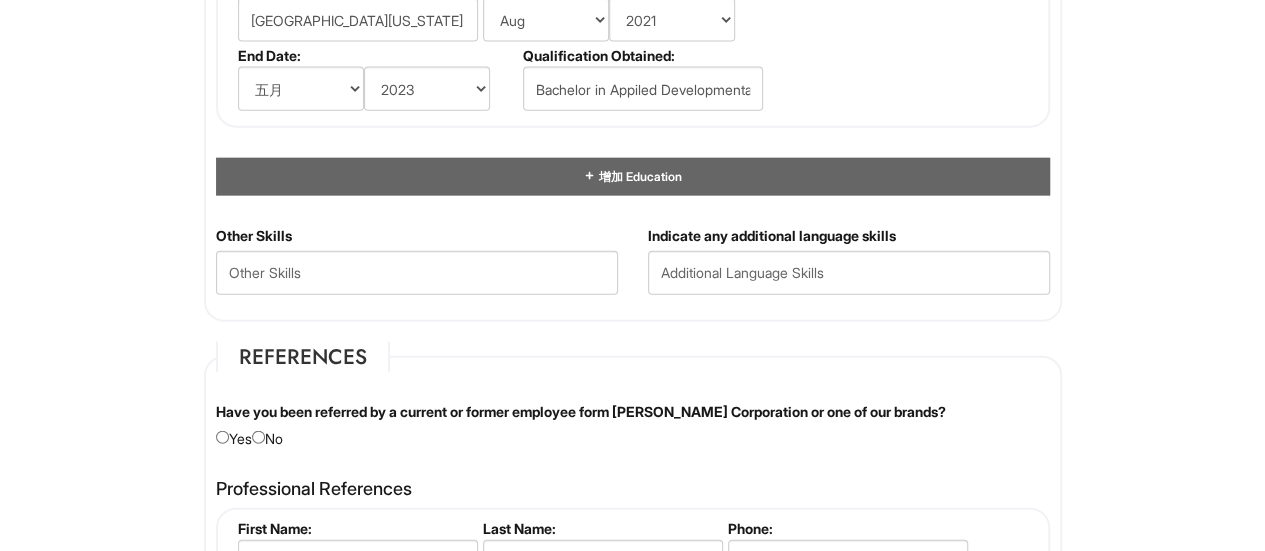 scroll, scrollTop: 2320, scrollLeft: 0, axis: vertical 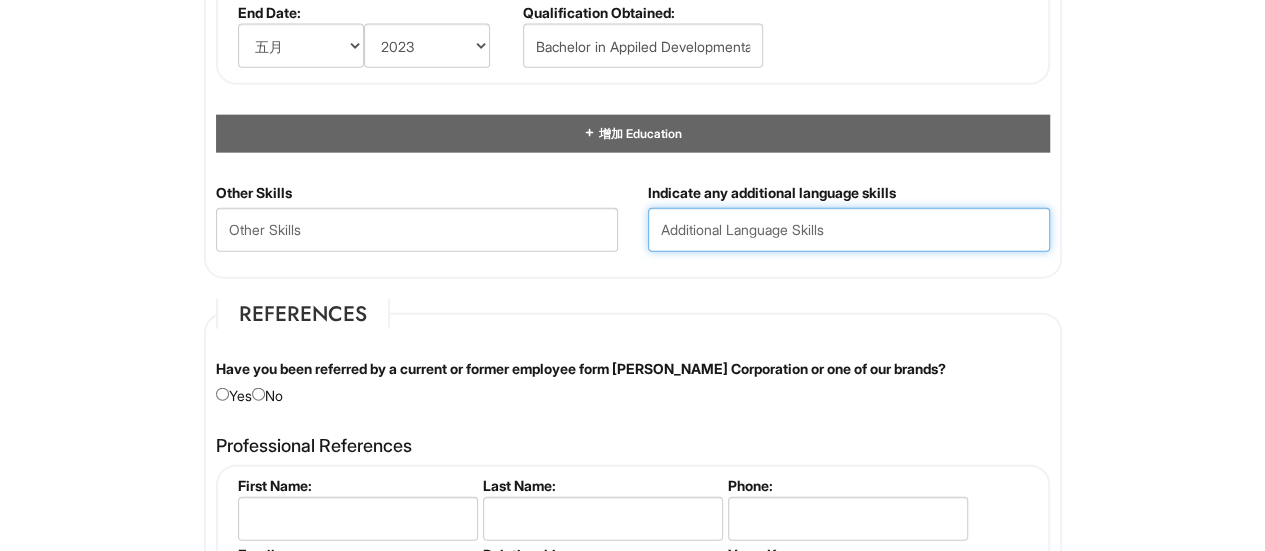 click at bounding box center [849, 230] 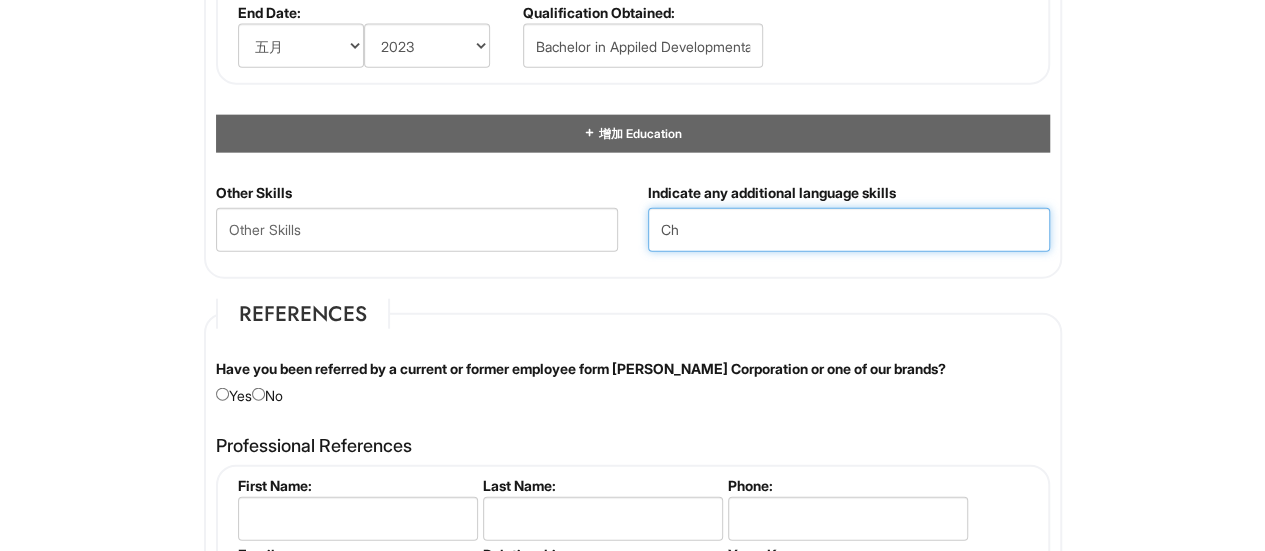 type on "C" 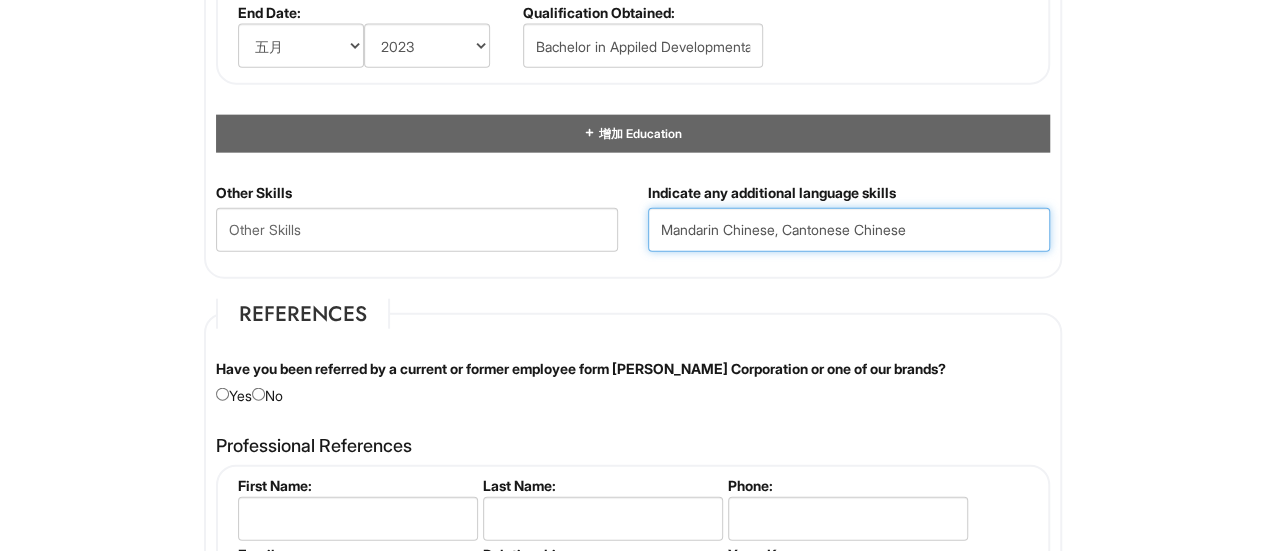 type on "Mandarin Chinese, Cantonese Chinese" 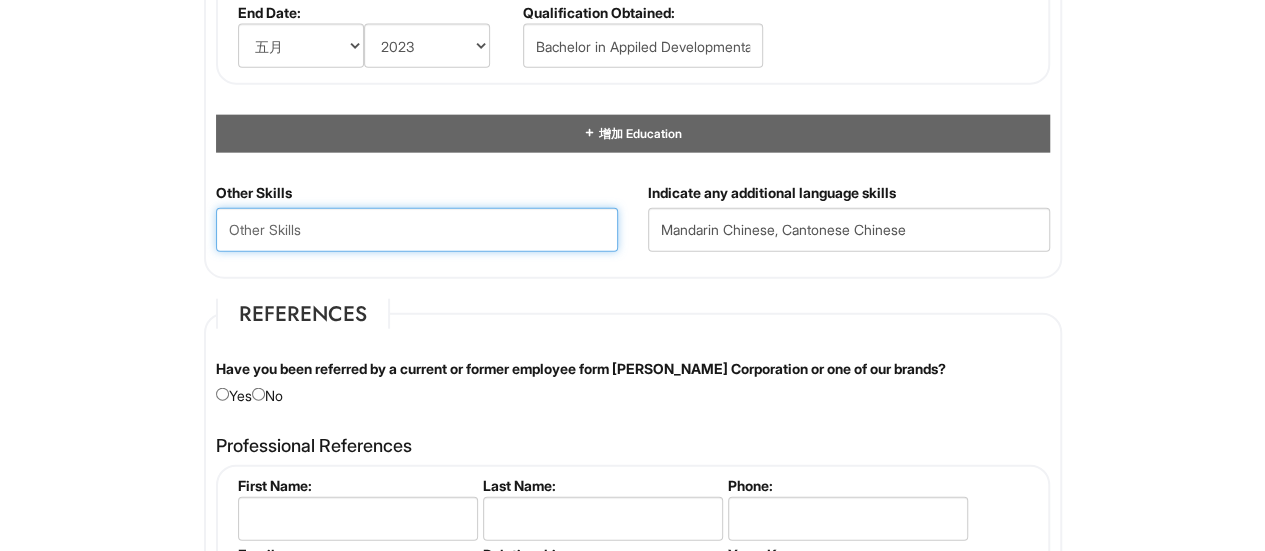 click at bounding box center [417, 230] 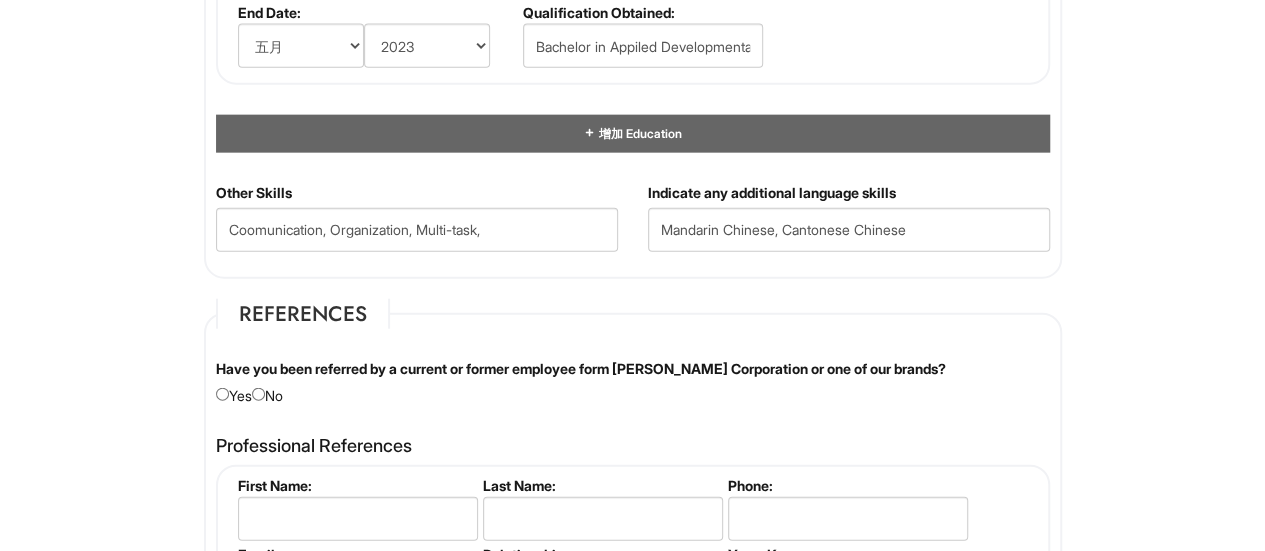 click on "Please Complete This Form 1 2 3 Client Advisor, A|X Armani Exchange Macy's PLEASE COMPLETE ALL REQUIRED FIELDS
We are an Equal Opportunity Employer. All persons shall have the opportunity to be considered for employment without regard to their race, color, creed, religion, national origin, ancestry, citizenship status, age, disability, gender, sex, sexual orientation, veteran status, genetic information or any other characteristic protected by applicable federal, state or local laws. We will endeavor to make a reasonable accommodation to the known physical or mental limitations of a qualified applicant with a disability unless the accommodation would impose an undue hardship on the operation of our business. If you believe you require such assistance to complete this form or to participate in an interview, please let us know.
Personal Information
Last Name  *   Peng
First Name  *   Ruiyao
Middle Name
E-mail Address  *   pengjane33@gmail.com
Phone  *   4125032866" at bounding box center (632, 13094) 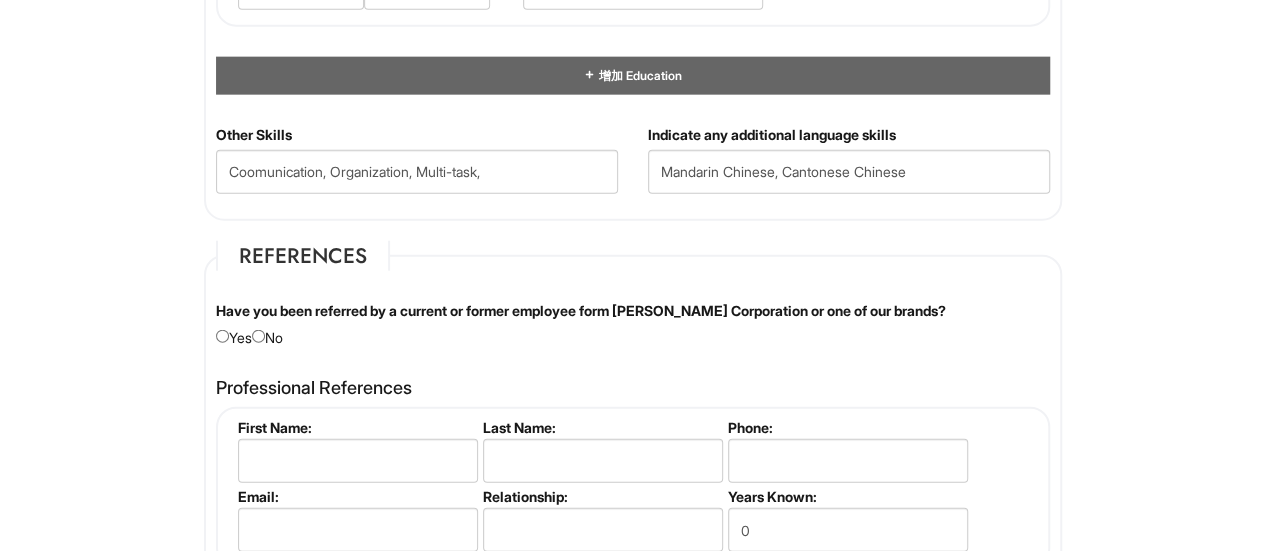 scroll, scrollTop: 2420, scrollLeft: 0, axis: vertical 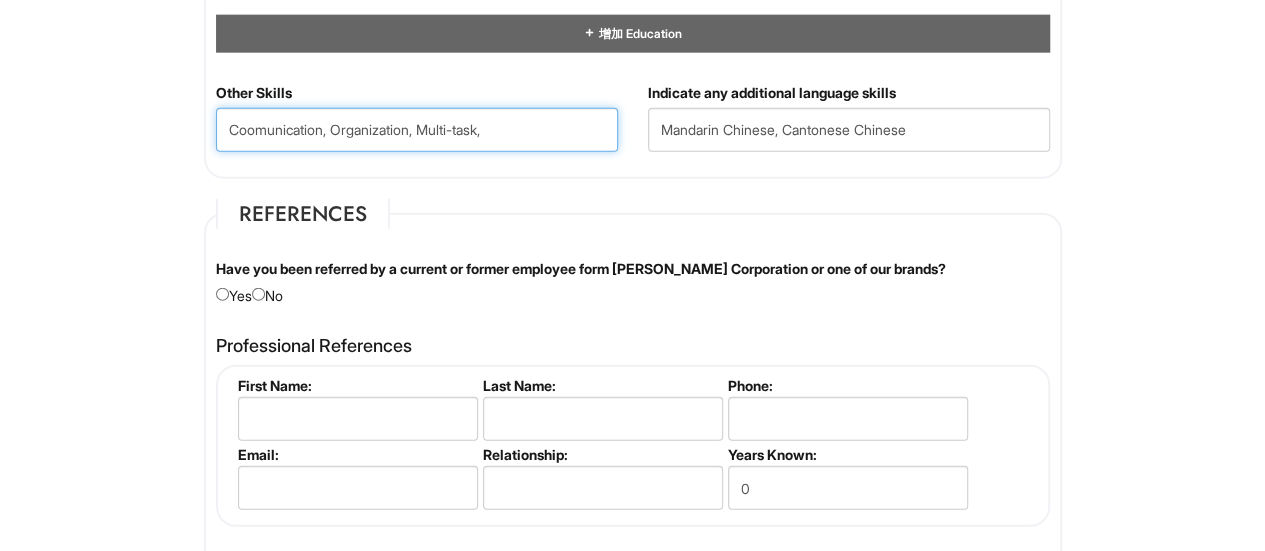 click on "Coomunication, Organization, Multi-task," at bounding box center (417, 130) 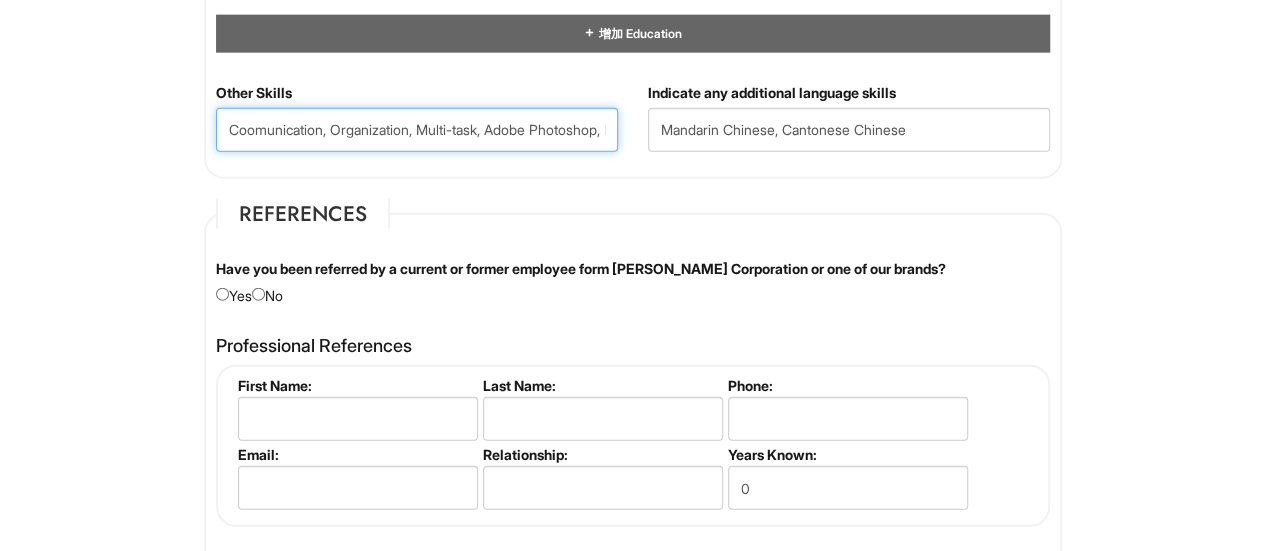 scroll, scrollTop: 0, scrollLeft: 146, axis: horizontal 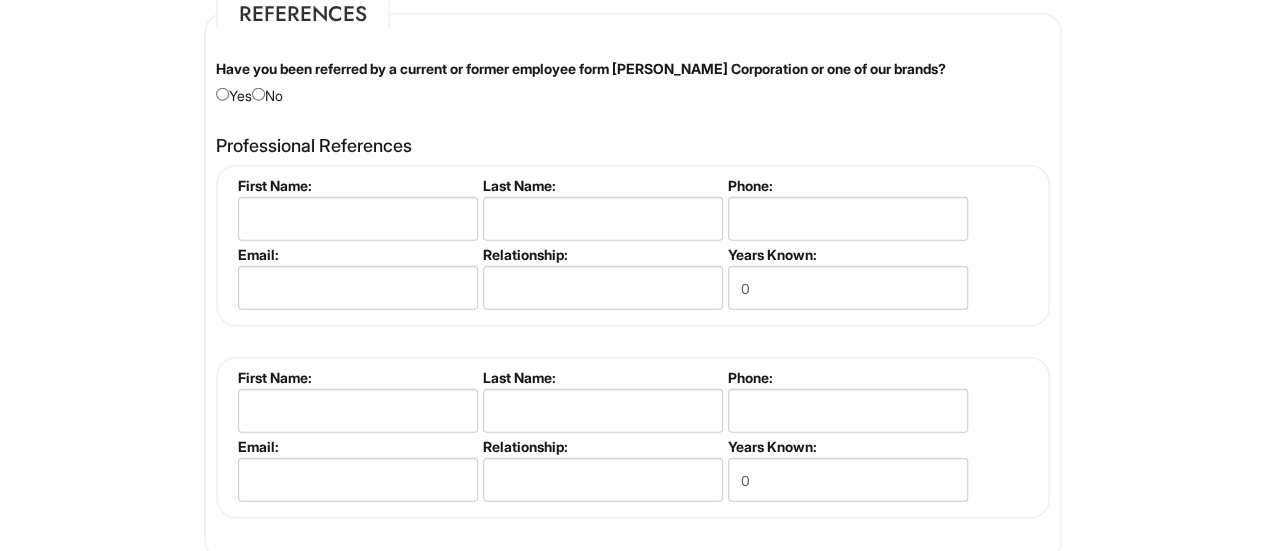 type on "Coomunication, Organization, Multi-task, Adobe Photoshop, PowerPoint, Excel" 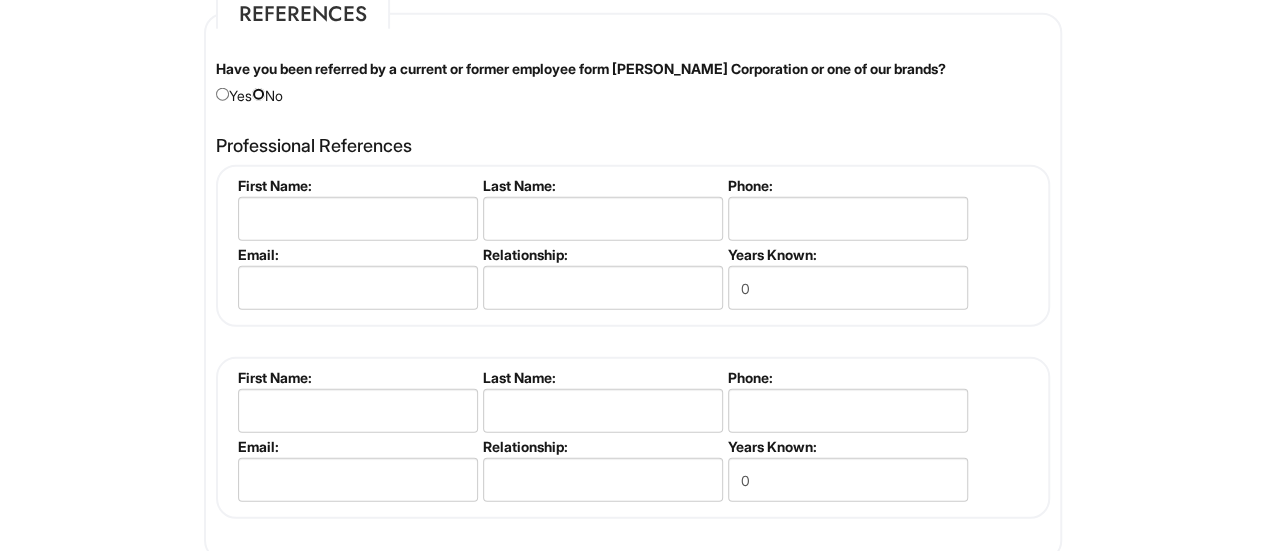 click on "Have you been referred by a current or former employee form Giorgio Armani Corporation or one of our brands?    Yes   No" at bounding box center (633, 82) 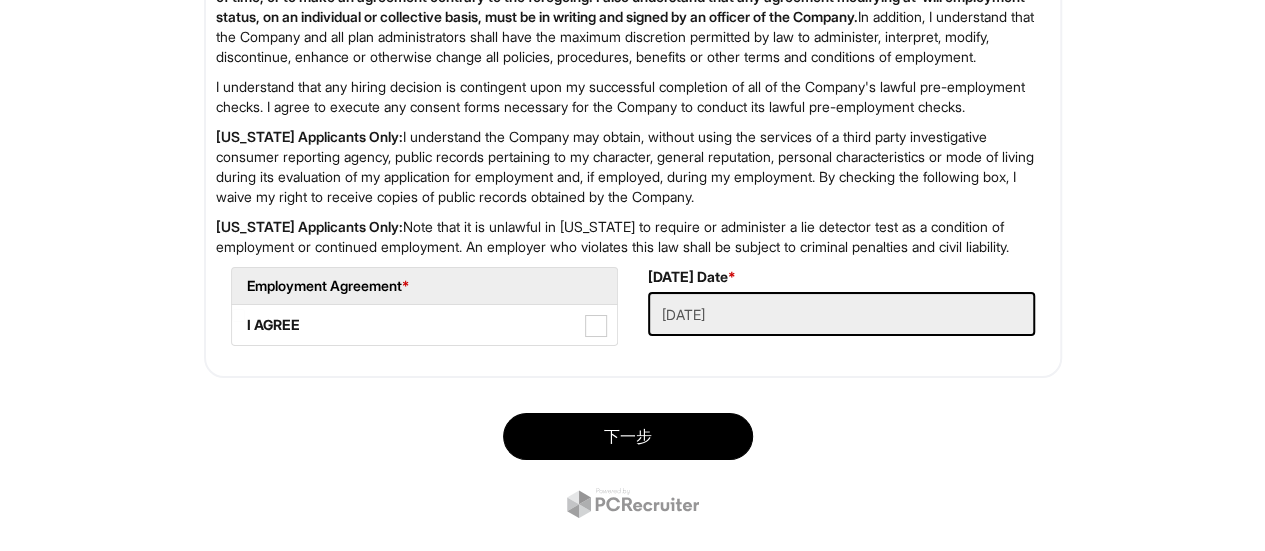 scroll, scrollTop: 3660, scrollLeft: 0, axis: vertical 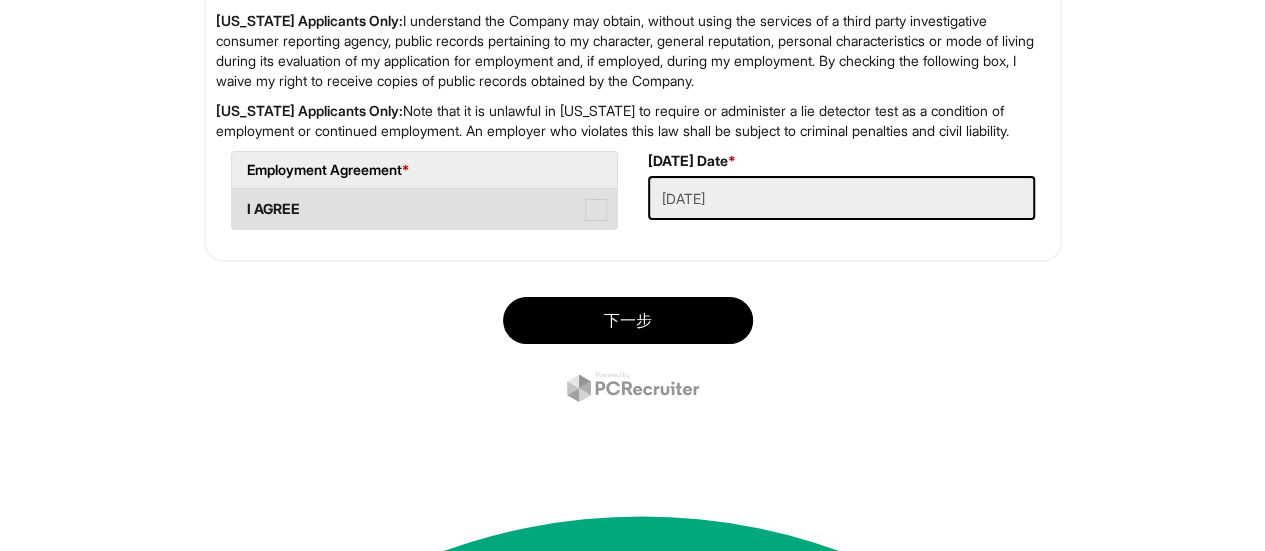 click at bounding box center [596, 210] 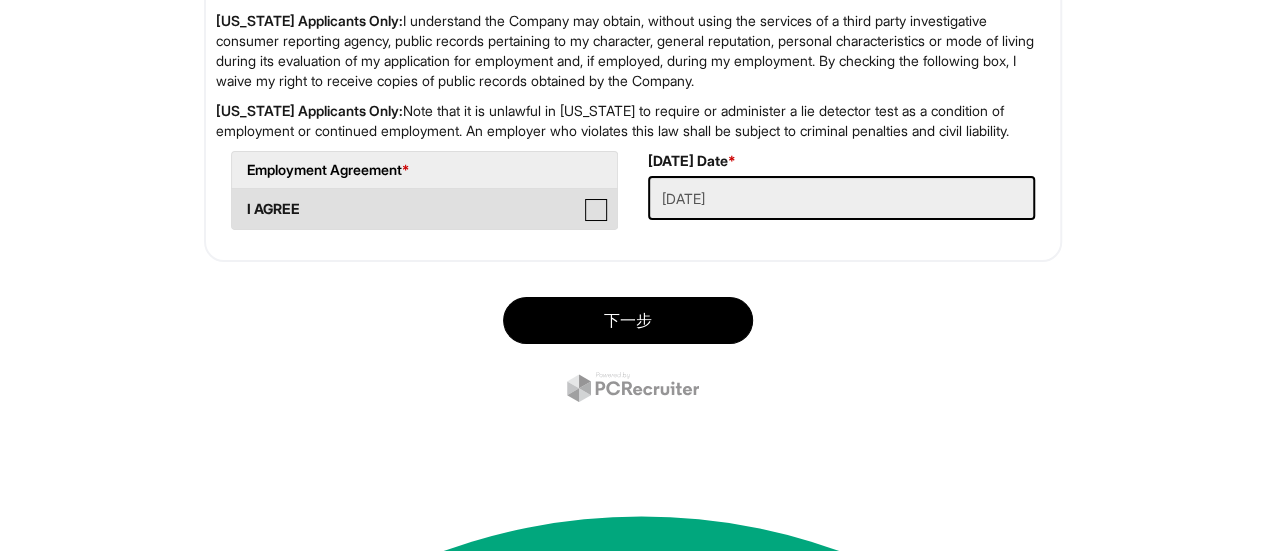 click on "I AGREE" at bounding box center [238, 199] 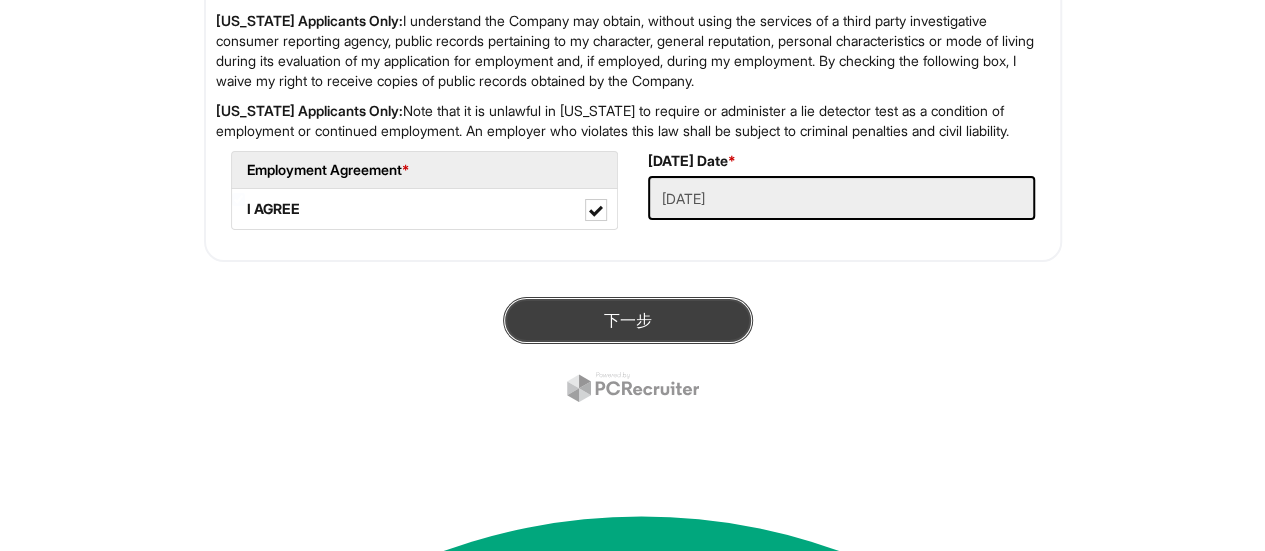 click on "下一步" at bounding box center [628, 320] 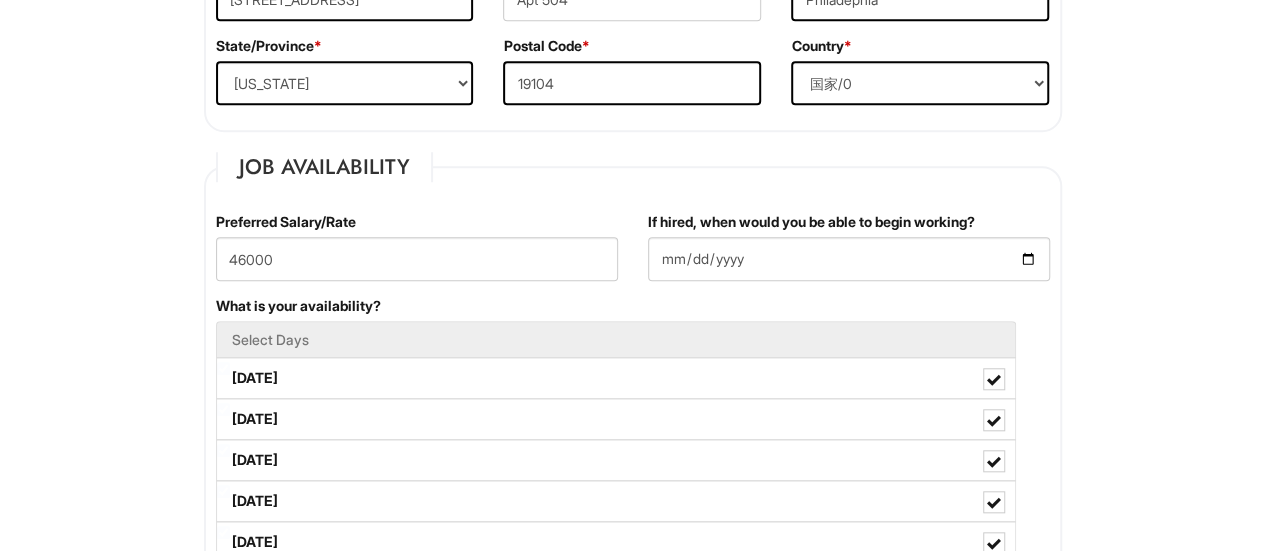 scroll, scrollTop: 822, scrollLeft: 0, axis: vertical 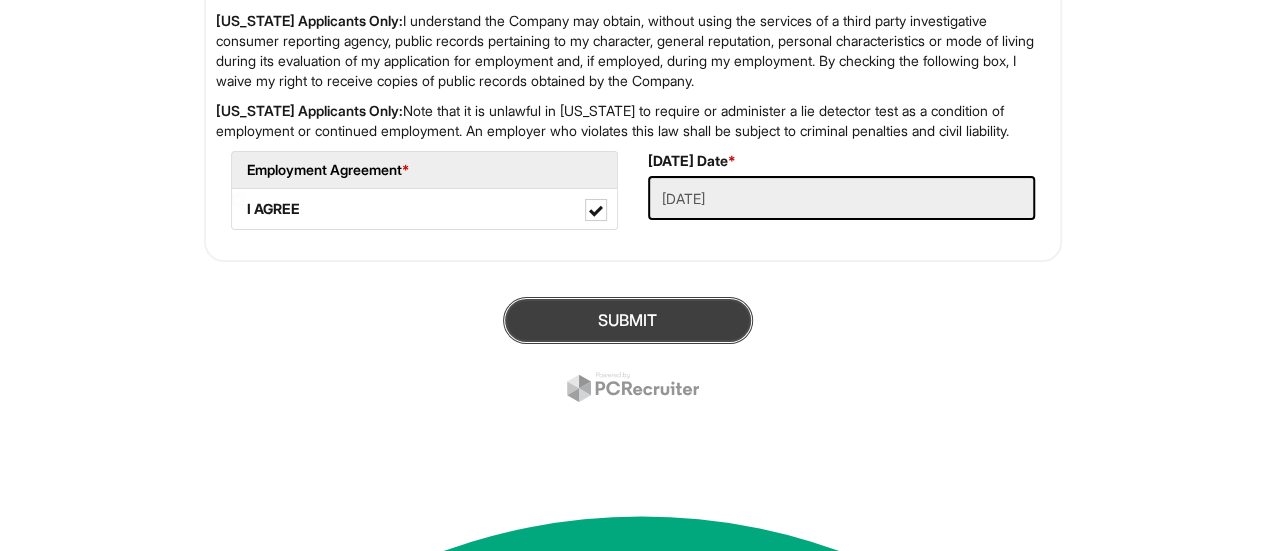 click on "SUBMIT" at bounding box center [628, 320] 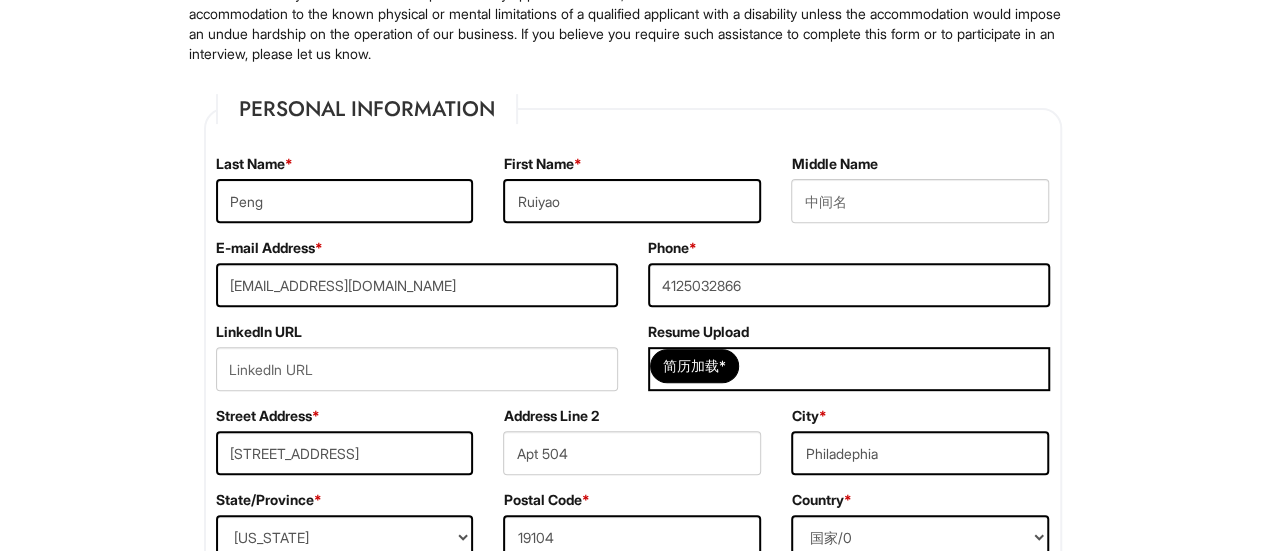 scroll, scrollTop: 322, scrollLeft: 0, axis: vertical 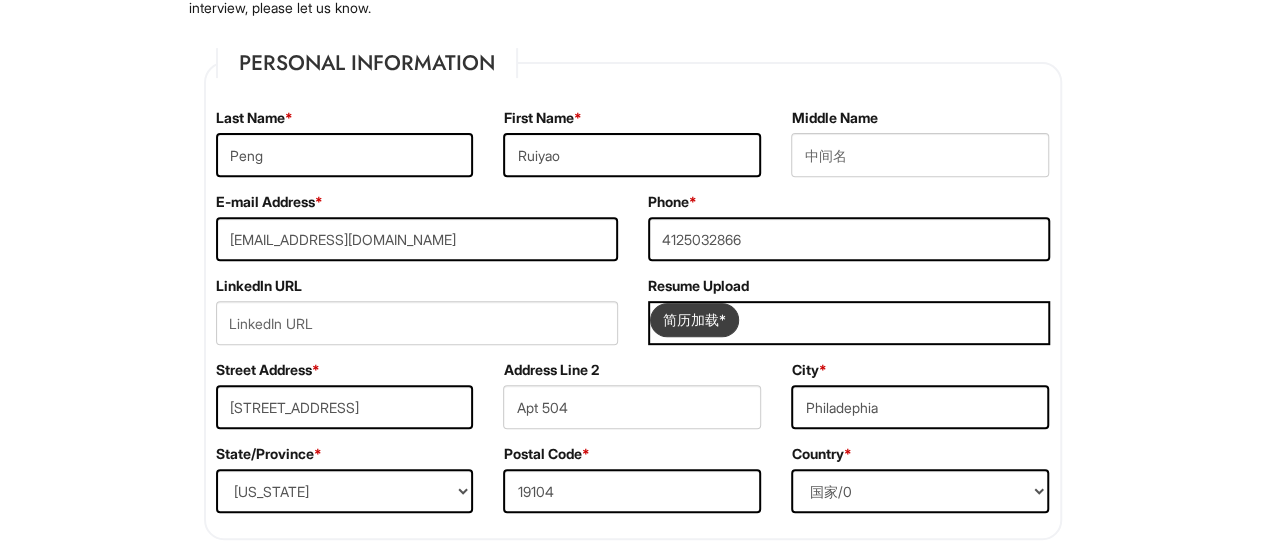 click at bounding box center [694, 320] 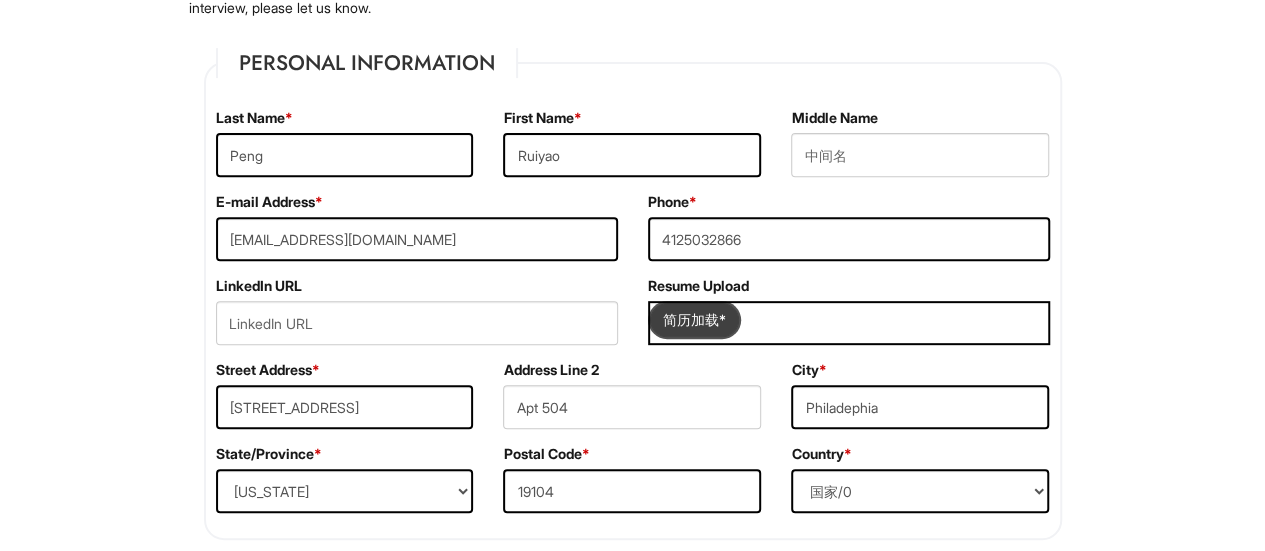 type on "C:\fakepath\Ruiyao Peng.pdf" 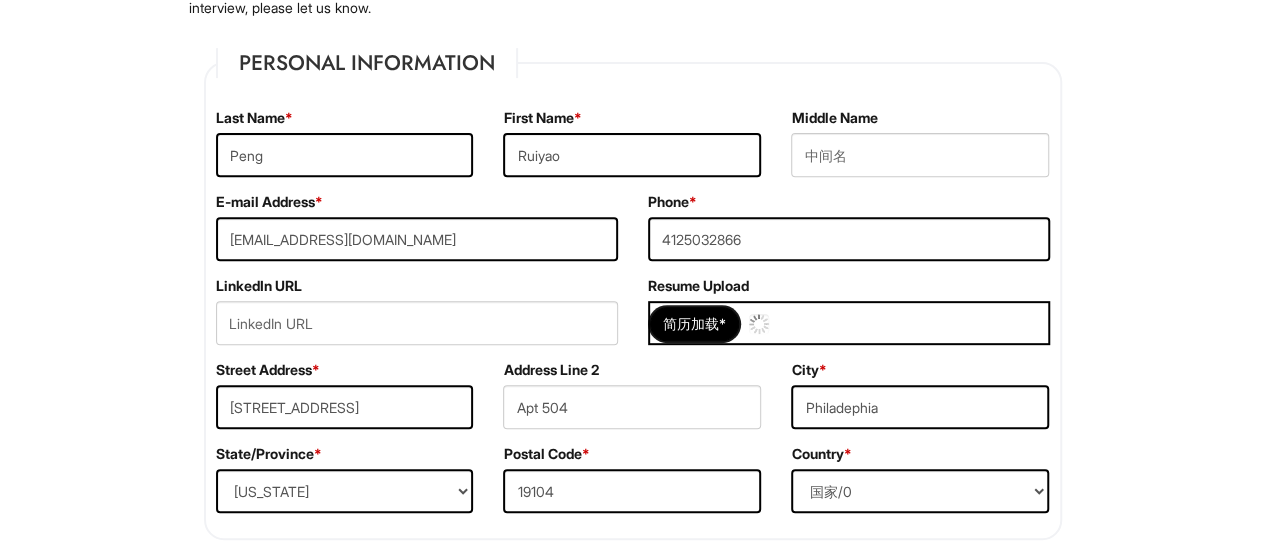 type 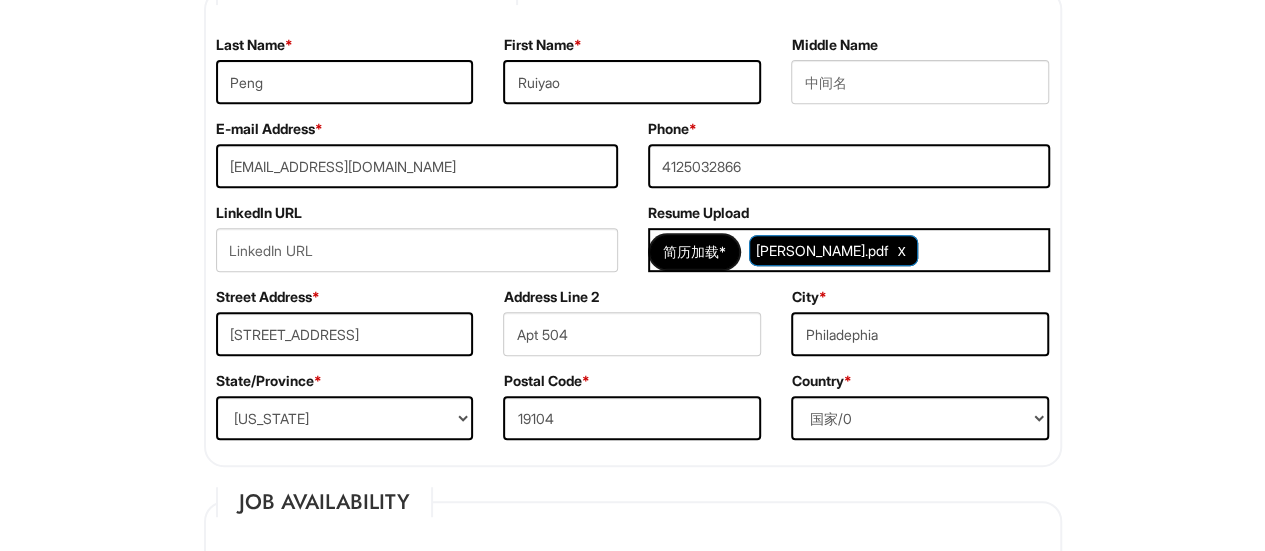 scroll, scrollTop: 422, scrollLeft: 0, axis: vertical 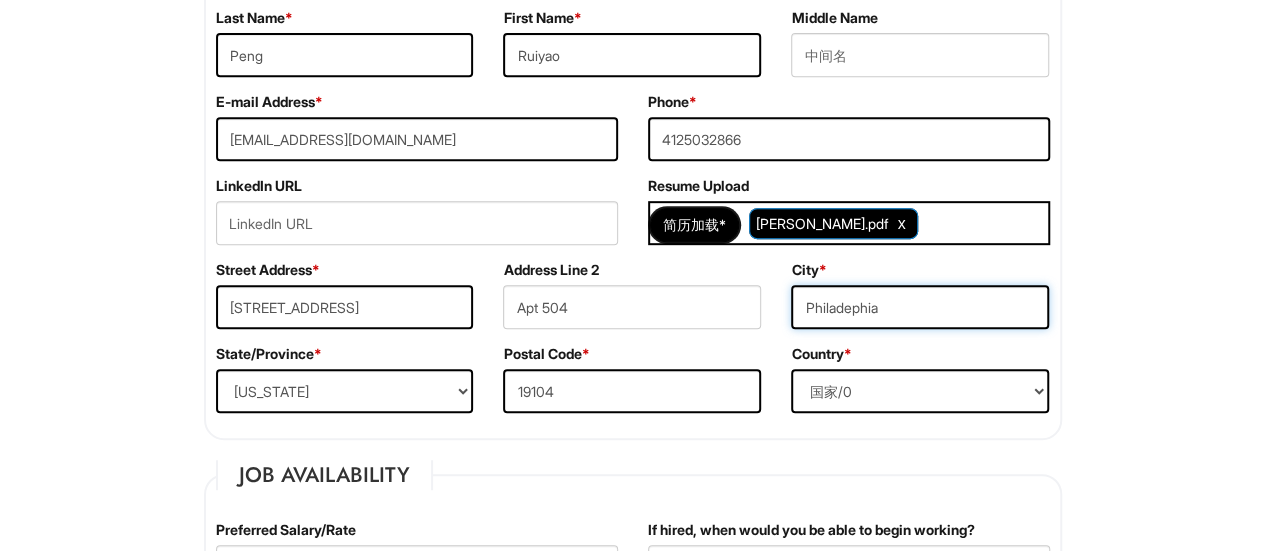 click on "Philadephia" at bounding box center (920, 307) 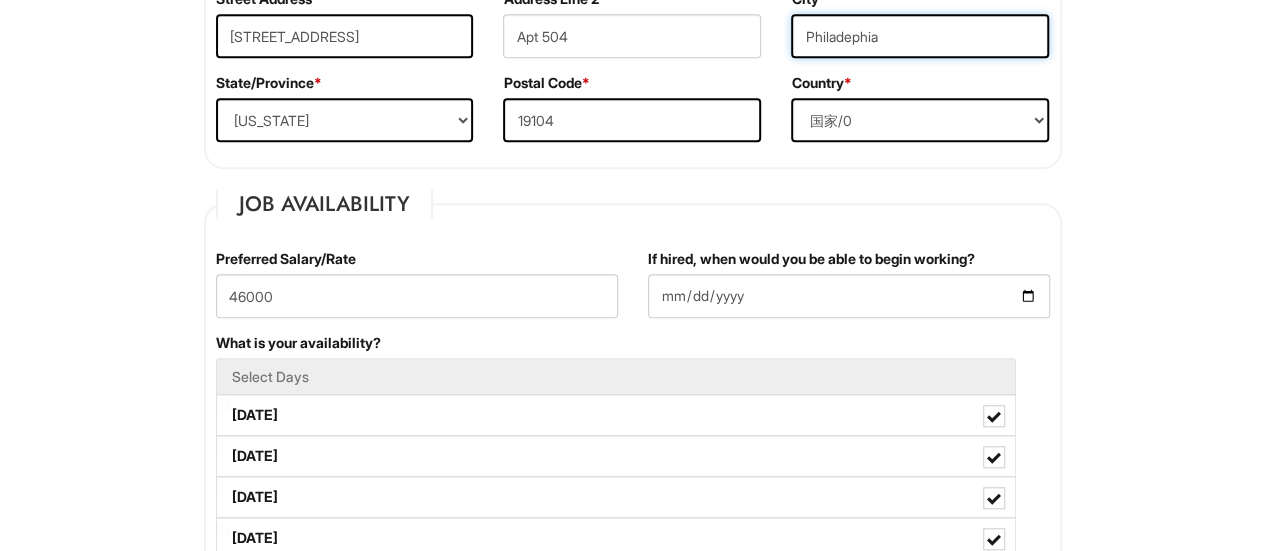 scroll, scrollTop: 822, scrollLeft: 0, axis: vertical 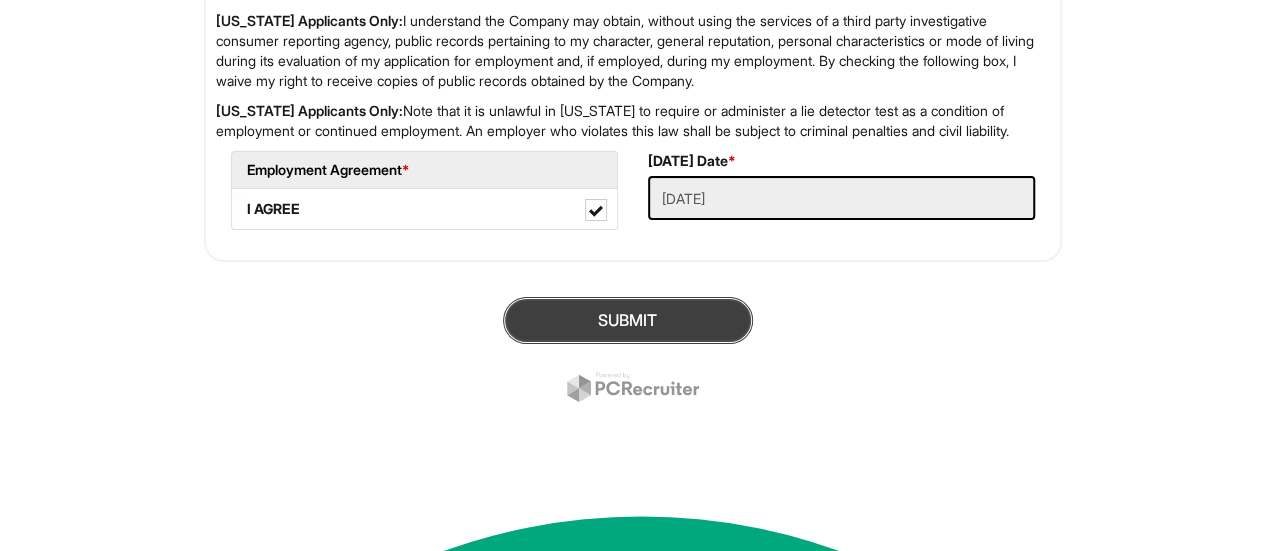 click on "SUBMIT" at bounding box center (628, 320) 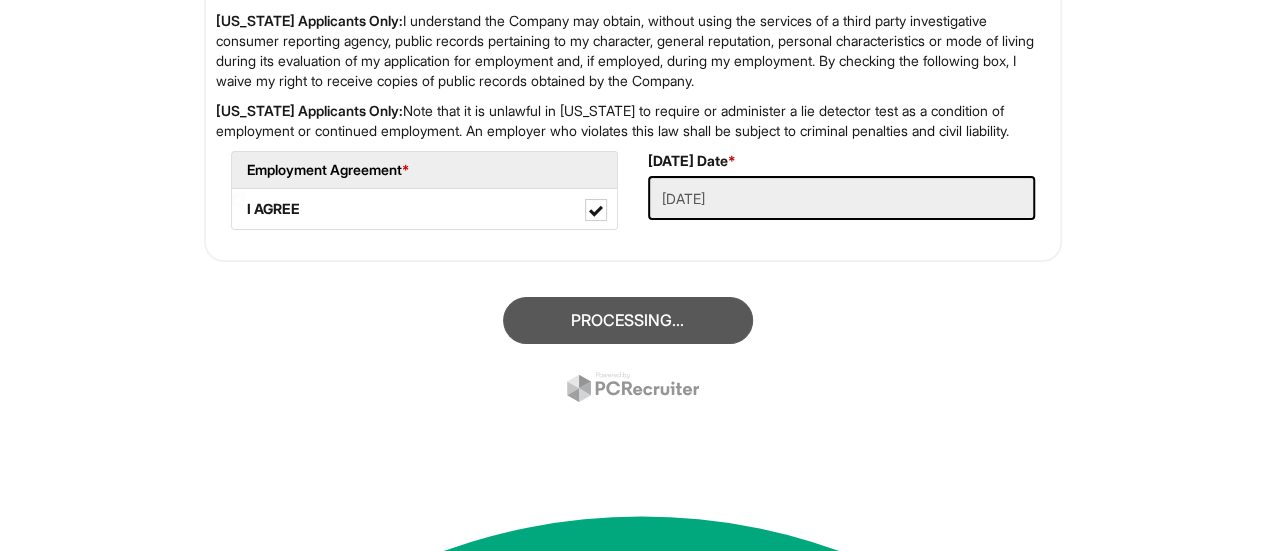 scroll, scrollTop: 122, scrollLeft: 0, axis: vertical 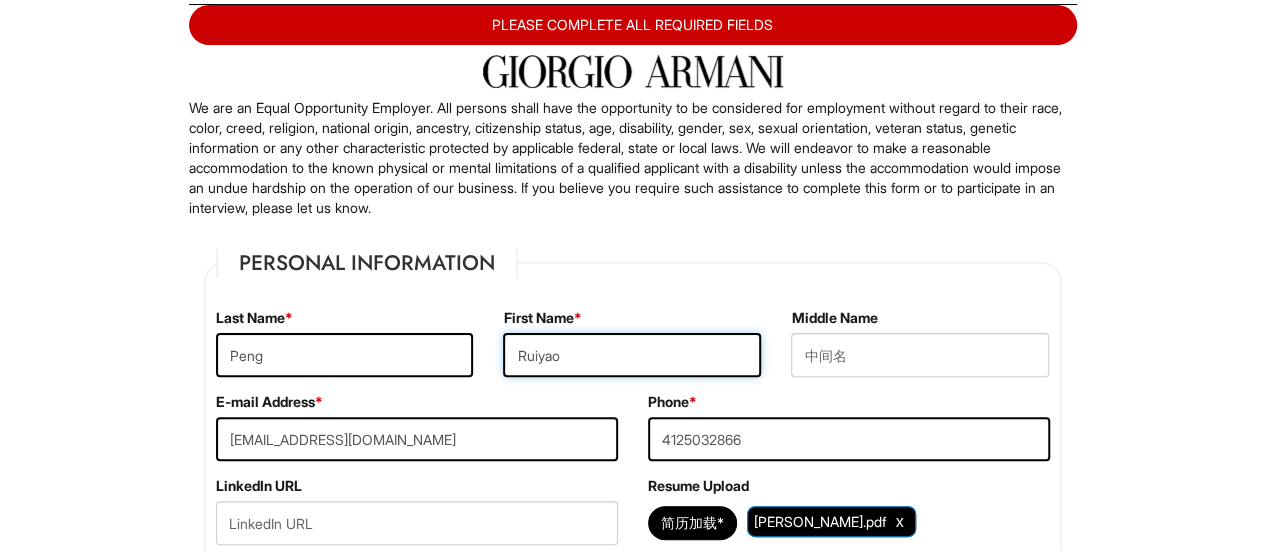 click on "Ruiyao" at bounding box center (632, 355) 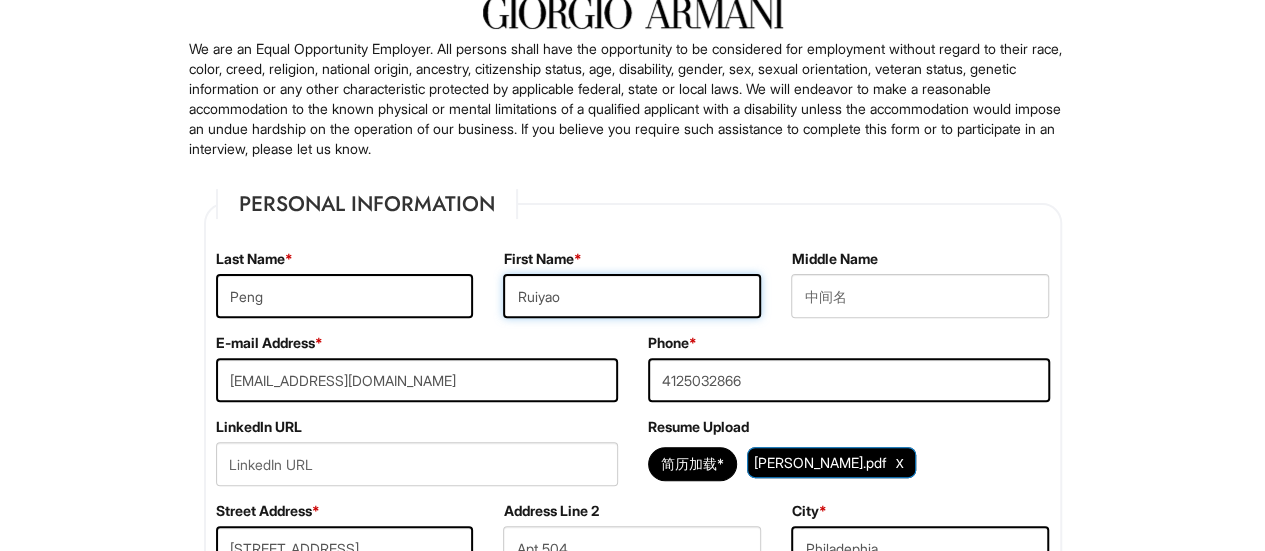 scroll, scrollTop: 222, scrollLeft: 0, axis: vertical 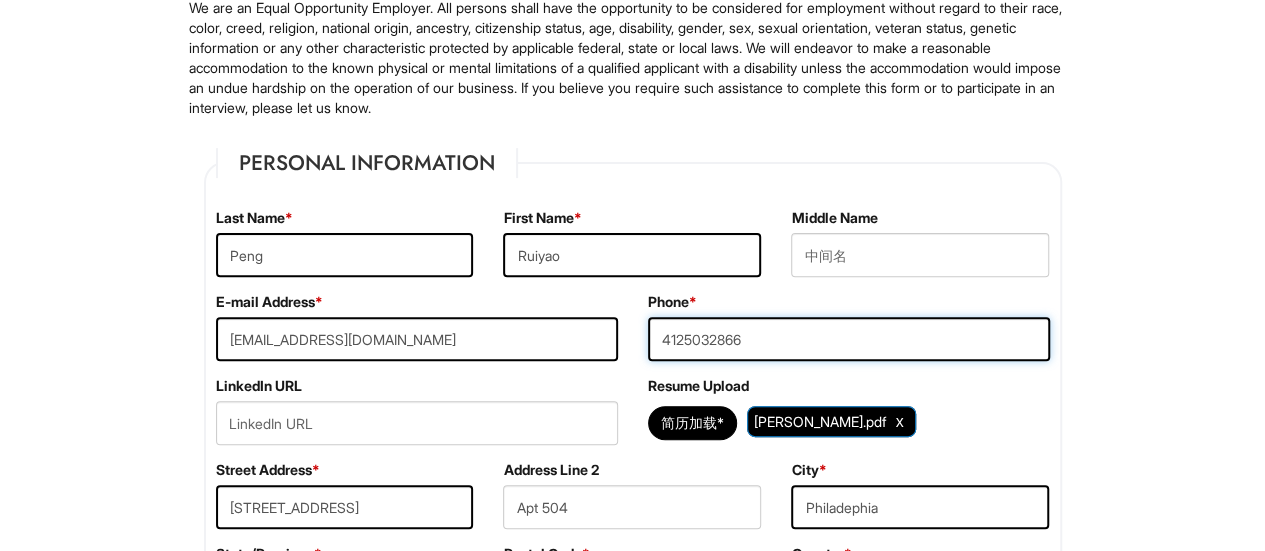 click on "4125032866" at bounding box center (849, 339) 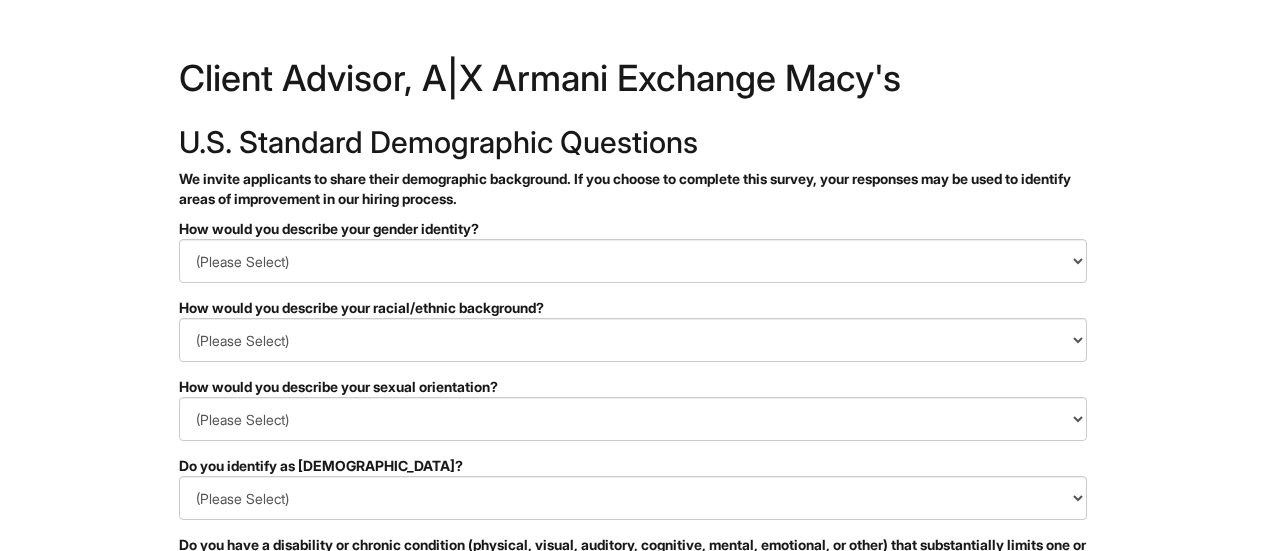 scroll, scrollTop: 0, scrollLeft: 0, axis: both 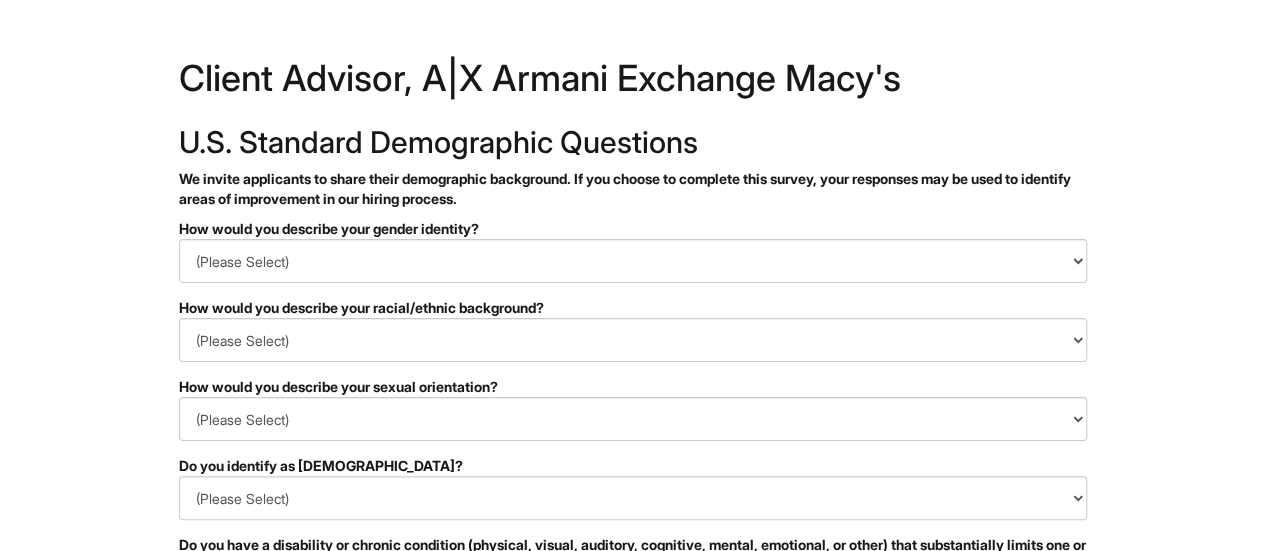 select on "Woman" 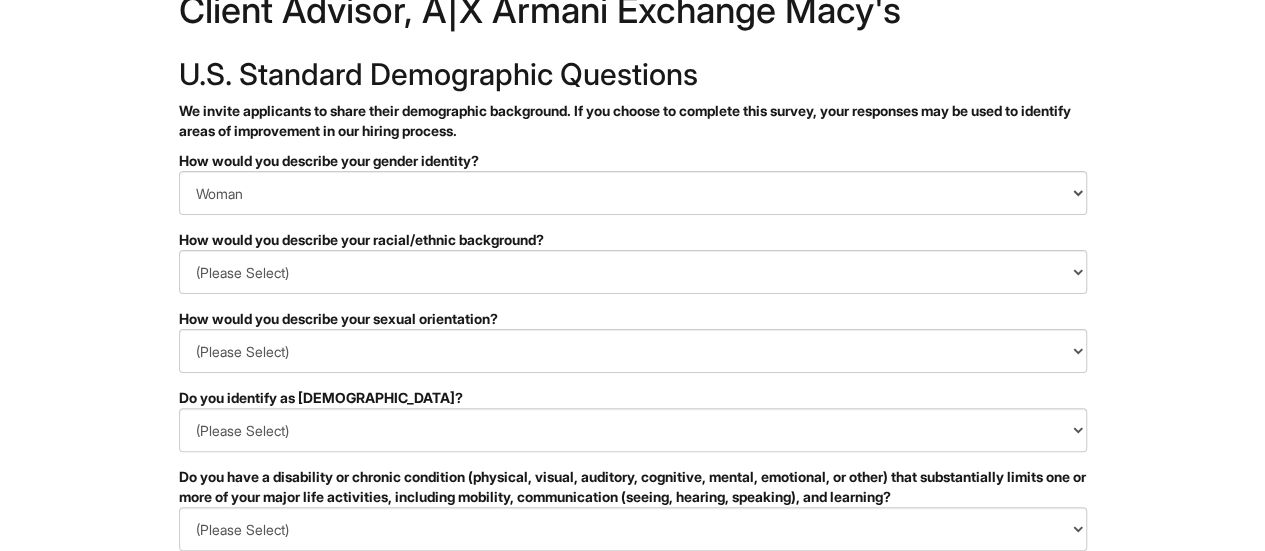 scroll, scrollTop: 100, scrollLeft: 0, axis: vertical 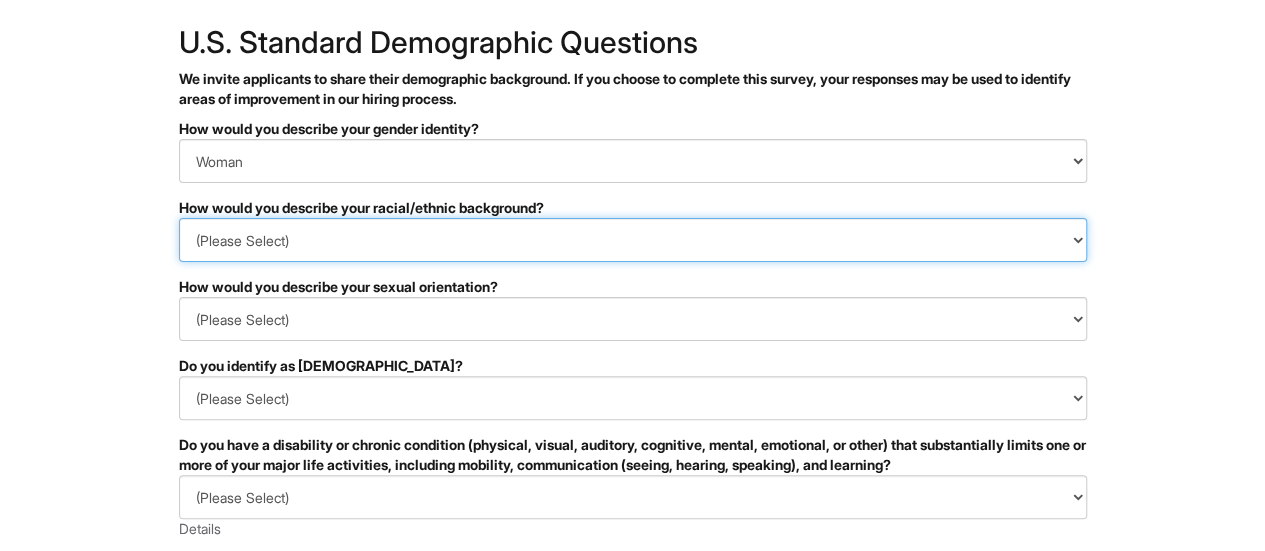 click on "(Please Select) [DEMOGRAPHIC_DATA] or of [DEMOGRAPHIC_DATA] descent    [DEMOGRAPHIC_DATA]    Hispanic, [DEMOGRAPHIC_DATA] or of [DEMOGRAPHIC_DATA] Origin    Indigenous, [DEMOGRAPHIC_DATA] or [US_STATE][DEMOGRAPHIC_DATA]    Middle Eastern or [DEMOGRAPHIC_DATA] or [DEMOGRAPHIC_DATA]    [DEMOGRAPHIC_DATA]    Southeast Asian    White or [DEMOGRAPHIC_DATA]    I prefer to self-describe    I [PERSON_NAME]'t wish to answer" at bounding box center [633, 240] 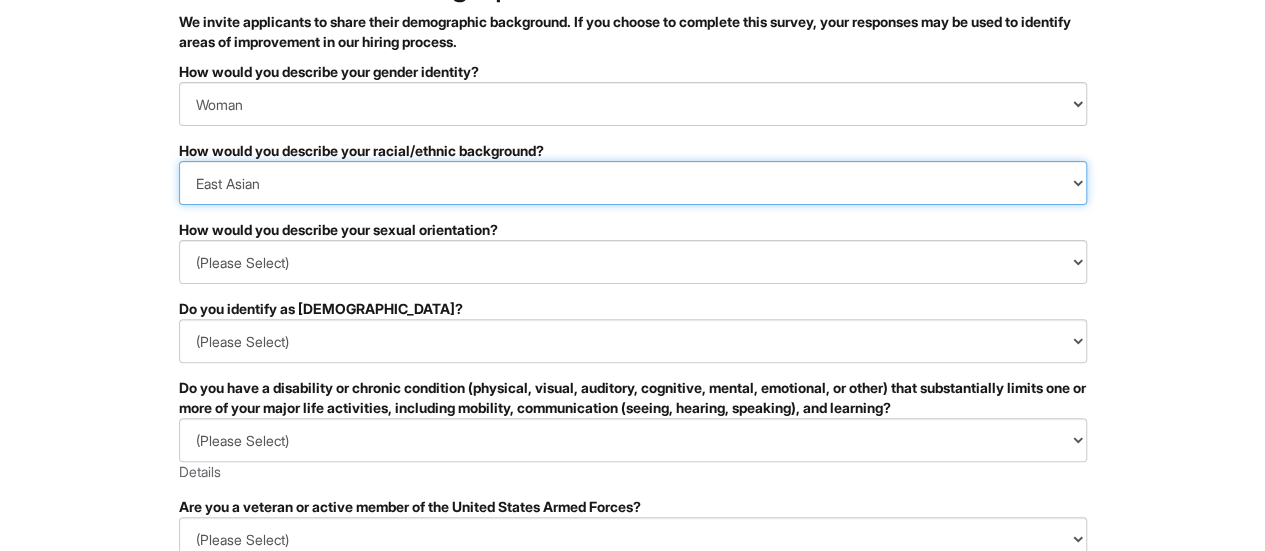scroll, scrollTop: 200, scrollLeft: 0, axis: vertical 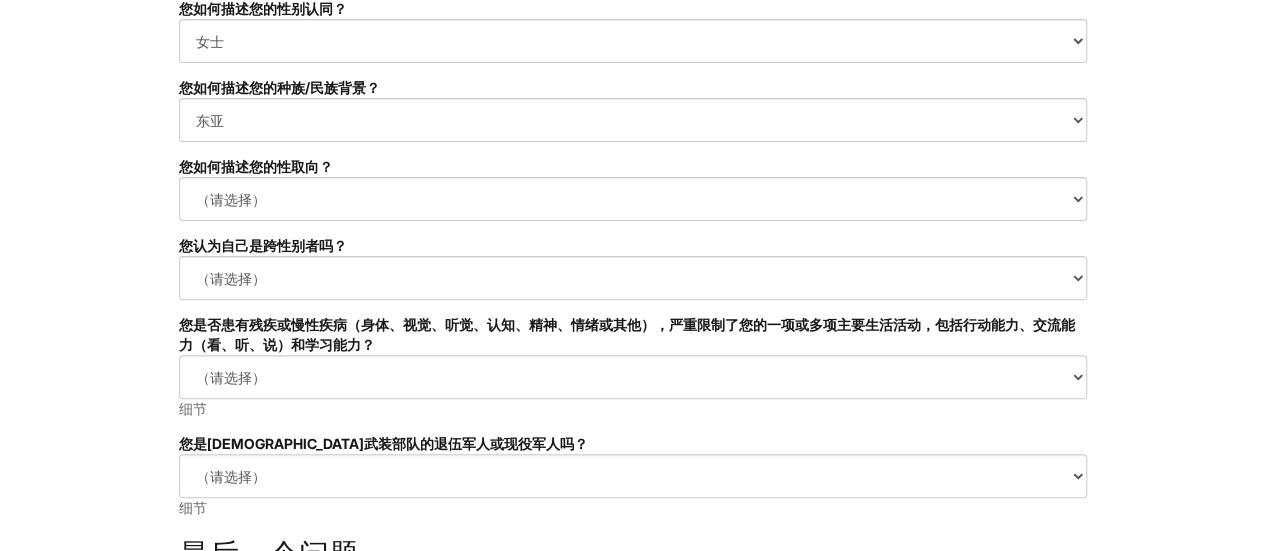 click on "请填写所有必填字段 您如何描述您的性别认同？ （请选择） 男人 女士 非二元性别 我更喜欢自我描述 我不想回答 您如何描述您的种族/民族背景？ （请选择） [DEMOGRAPHIC_DATA]或[DEMOGRAPHIC_DATA]    [DEMOGRAPHIC_DATA]、[DEMOGRAPHIC_DATA]或[DEMOGRAPHIC_DATA]血统    土著、美洲印第安人或阿拉斯加原住民    中东或北非    [PERSON_NAME]原住民或[GEOGRAPHIC_DATA]民    南亚    东南亚    白人或[DEMOGRAPHIC_DATA]    我更喜欢自我描述    我不想回答 您如何描述您的性取向？ （请选择） 无性恋 双性恋和/或泛性恋 同性恋 异性 女同性恋 酷儿 我更喜欢自我描述 我不想回答 您认为自己是跨性别者吗？ （请选择） 是 不是 我更喜欢自我描述 我不想回答 您是否患有残疾或慢性疾病（身体、视觉、听觉、认知、精神、情绪或其他），严重限制了您的一项或多项主要生活活动，包括行动能力、交流能力（看、听、说）和学习能力？ （请选择） 细节" at bounding box center [633, 427] 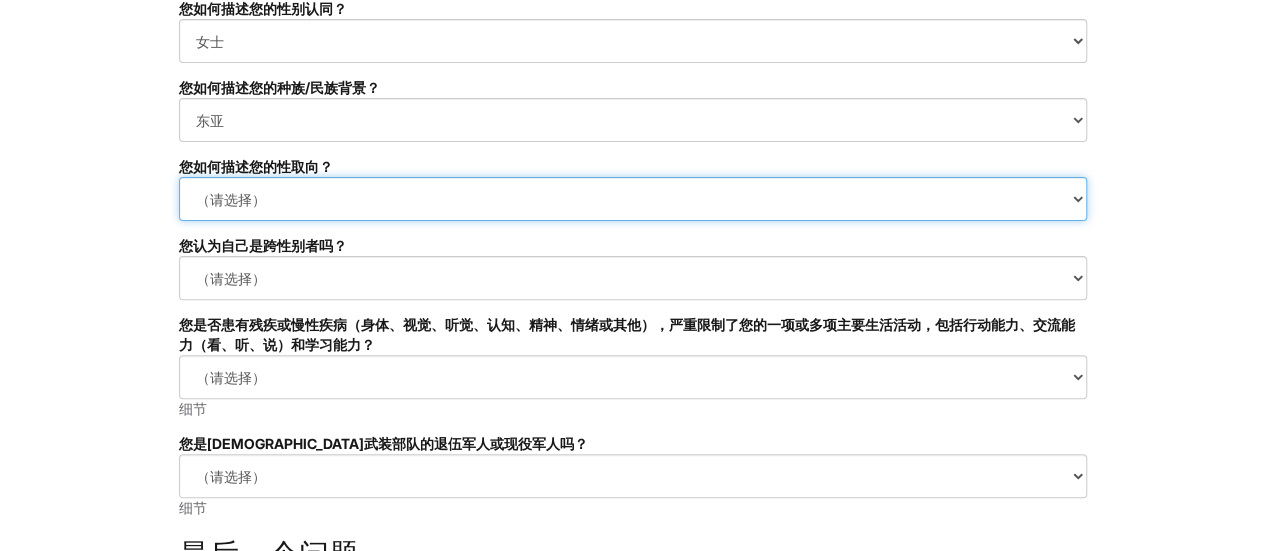 click on "（请选择） 无性恋 双性恋和/或泛性恋 同性恋 异性 女同性恋 酷儿 我更喜欢自我描述 我不想回答" at bounding box center [633, 199] 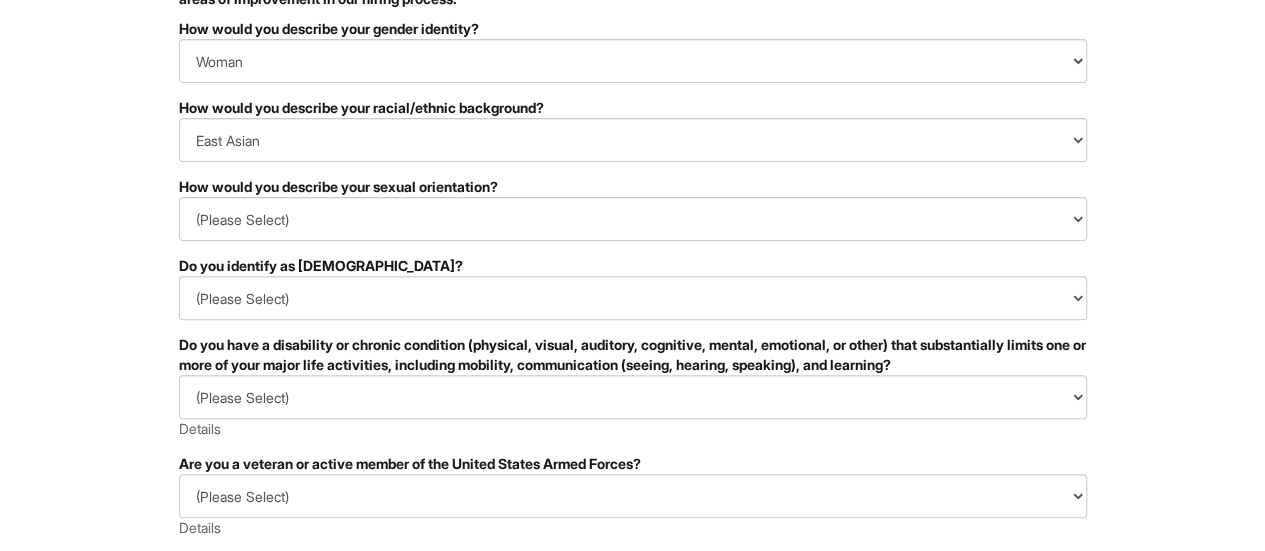 scroll, scrollTop: 220, scrollLeft: 0, axis: vertical 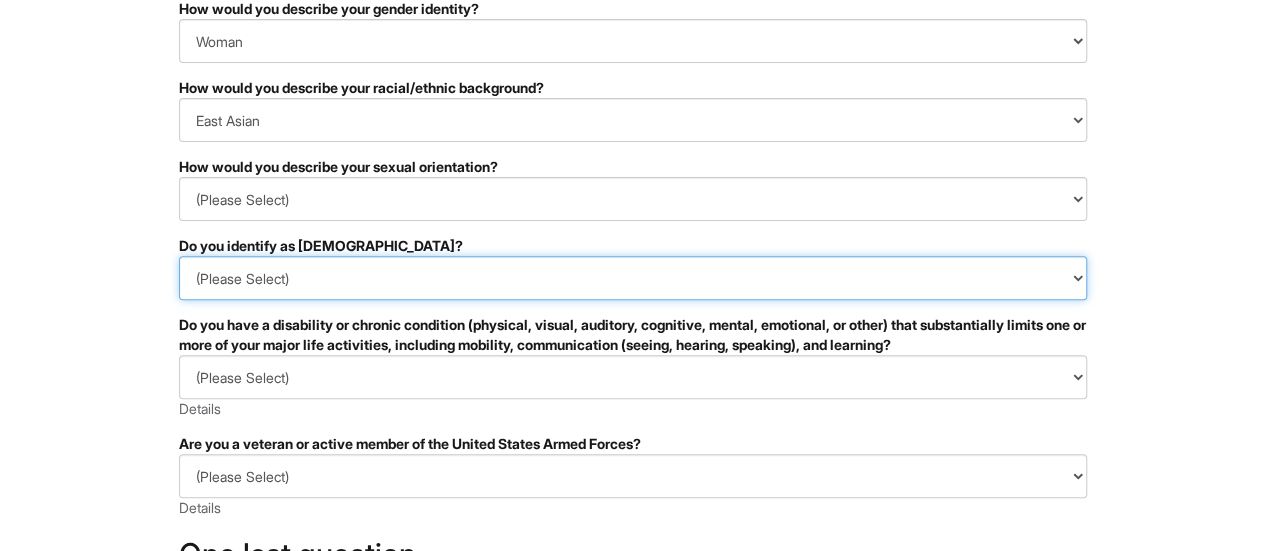 click on "(Please Select) 是 不是 I prefer to self-describe I [PERSON_NAME]'t wish to answer" at bounding box center [633, 278] 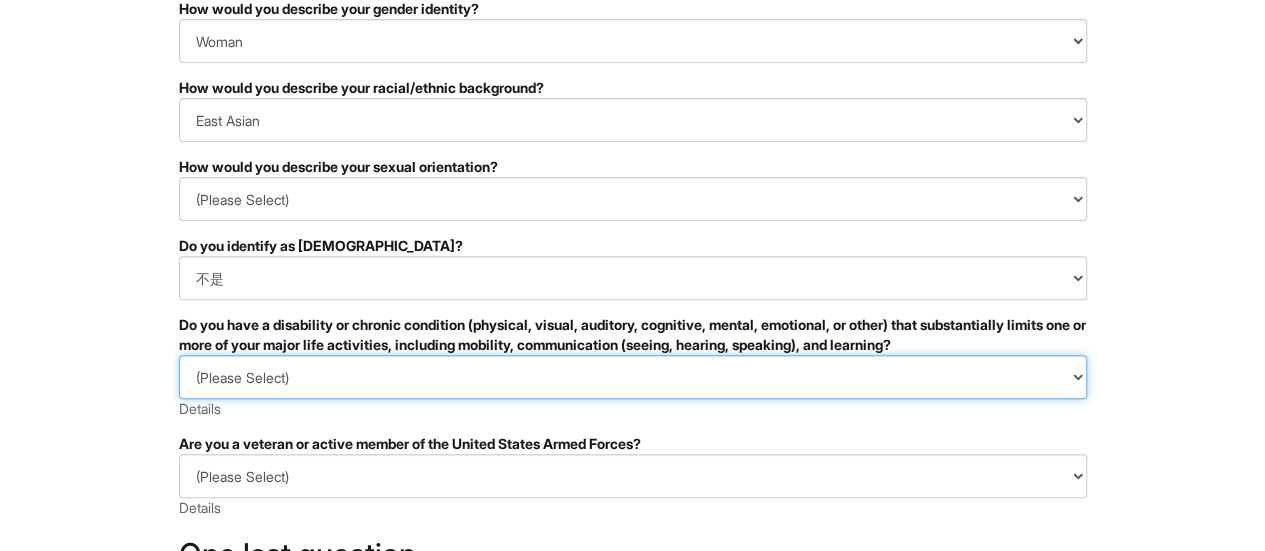click on "(Please Select) YES, I HAVE A DISABILITY (or previously had a disability) NO, I DON'T HAVE A DISABILITY I DON'T WISH TO ANSWER" at bounding box center (633, 377) 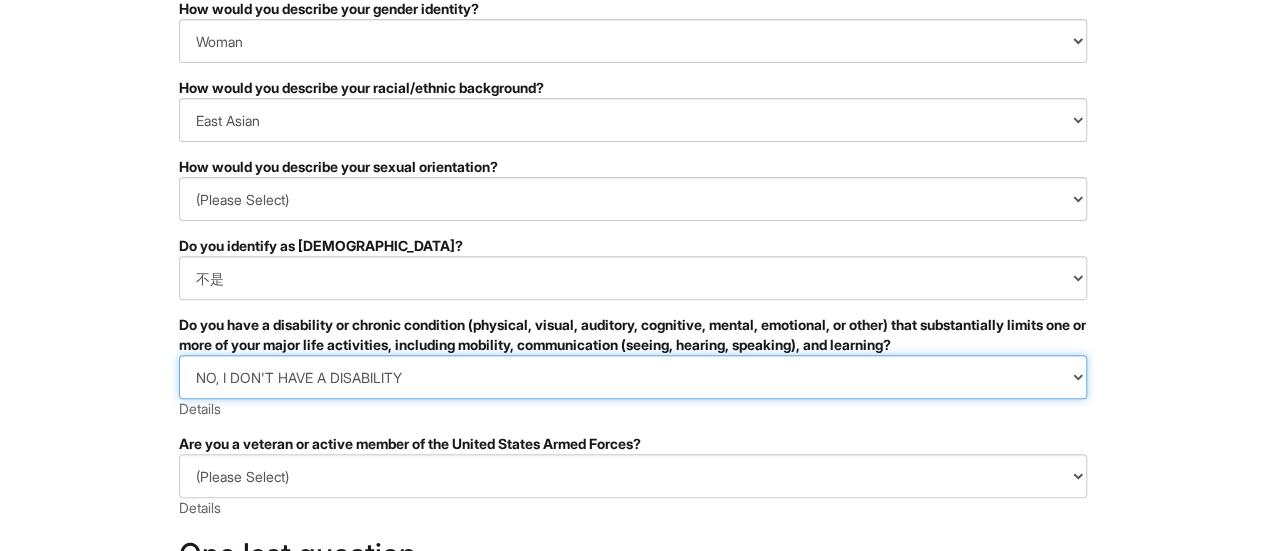 click on "(Please Select) YES, I HAVE A DISABILITY (or previously had a disability) NO, I DON'T HAVE A DISABILITY I DON'T WISH TO ANSWER" at bounding box center (633, 377) 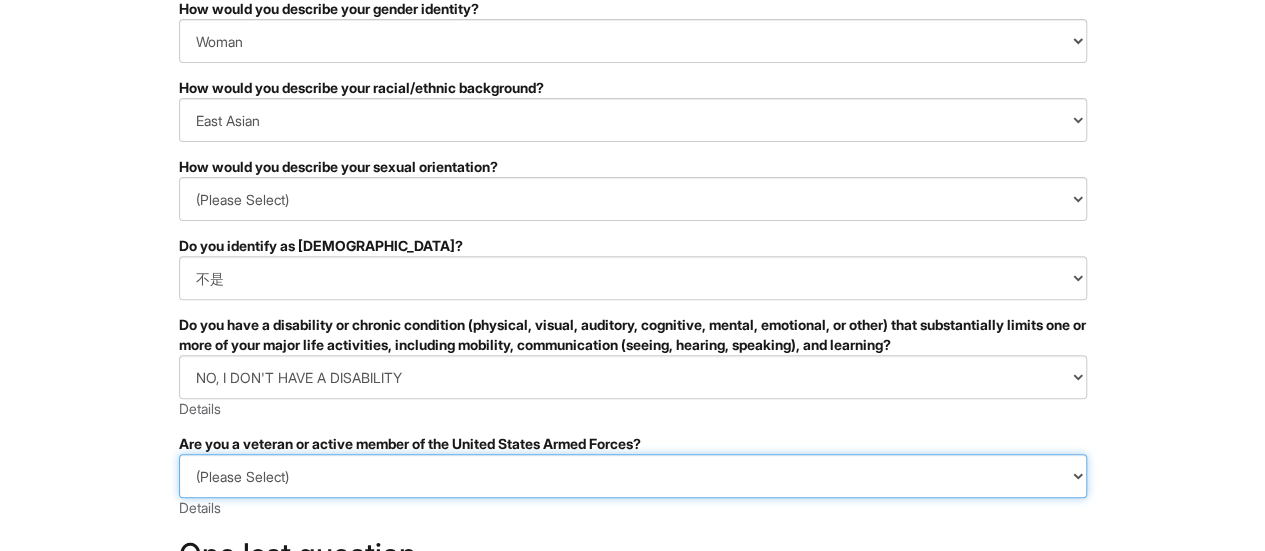 click on "(Please Select) I IDENTIFY AS ONE OR MORE OF THE CLASSIFICATIONS OF PROTECTED VETERANS LISTED I AM NOT A PROTECTED VETERAN I PREFER NOT TO ANSWER" at bounding box center [633, 476] 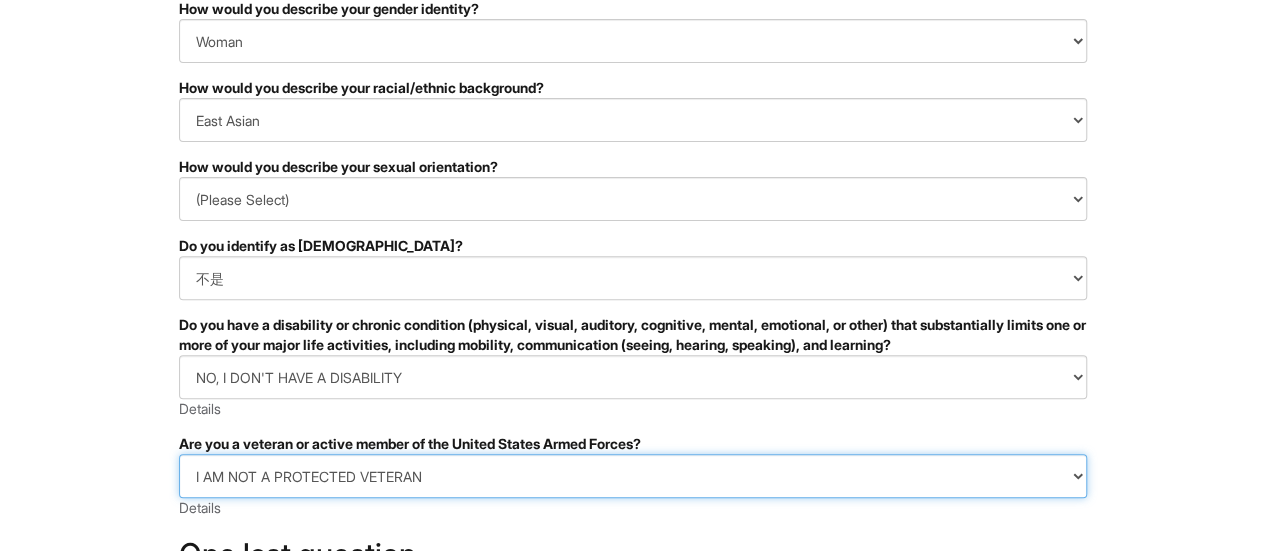 click on "(Please Select) I IDENTIFY AS ONE OR MORE OF THE CLASSIFICATIONS OF PROTECTED VETERANS LISTED I AM NOT A PROTECTED VETERAN I PREFER NOT TO ANSWER" at bounding box center (633, 476) 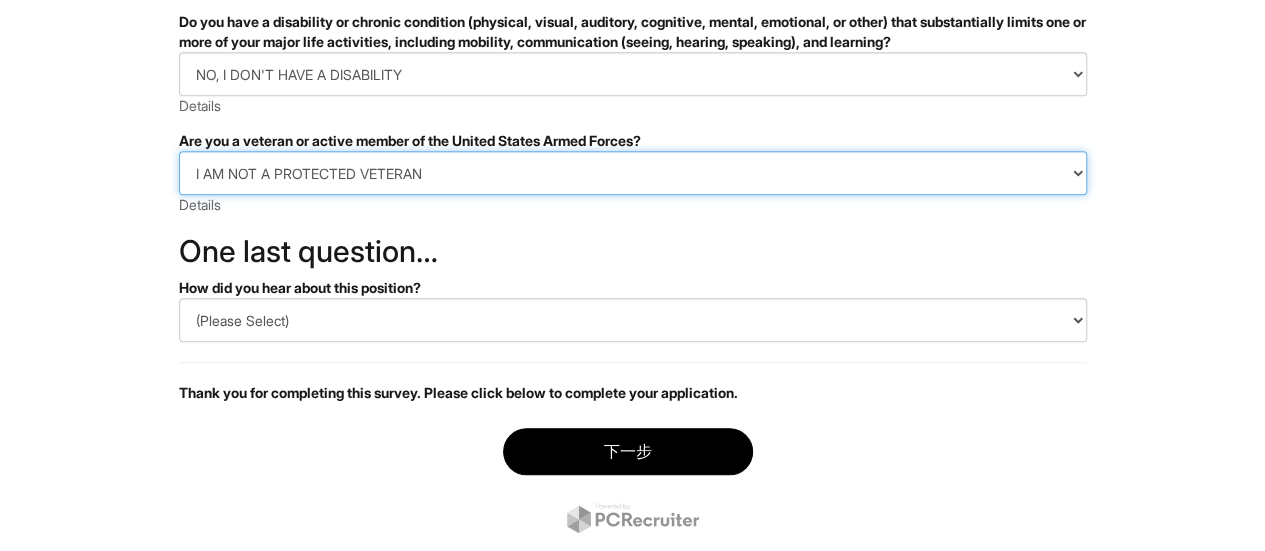 scroll, scrollTop: 574, scrollLeft: 0, axis: vertical 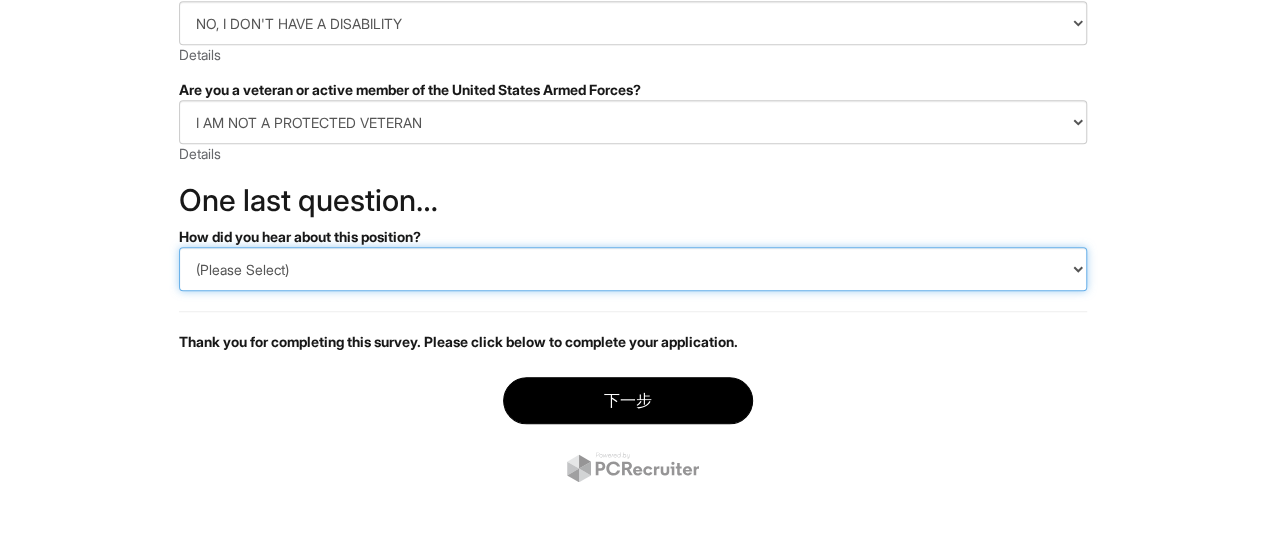 click on "(Please Select) 职业设计方案 Indeed LinkedIn 妖怪 推举 其它" at bounding box center (633, 269) 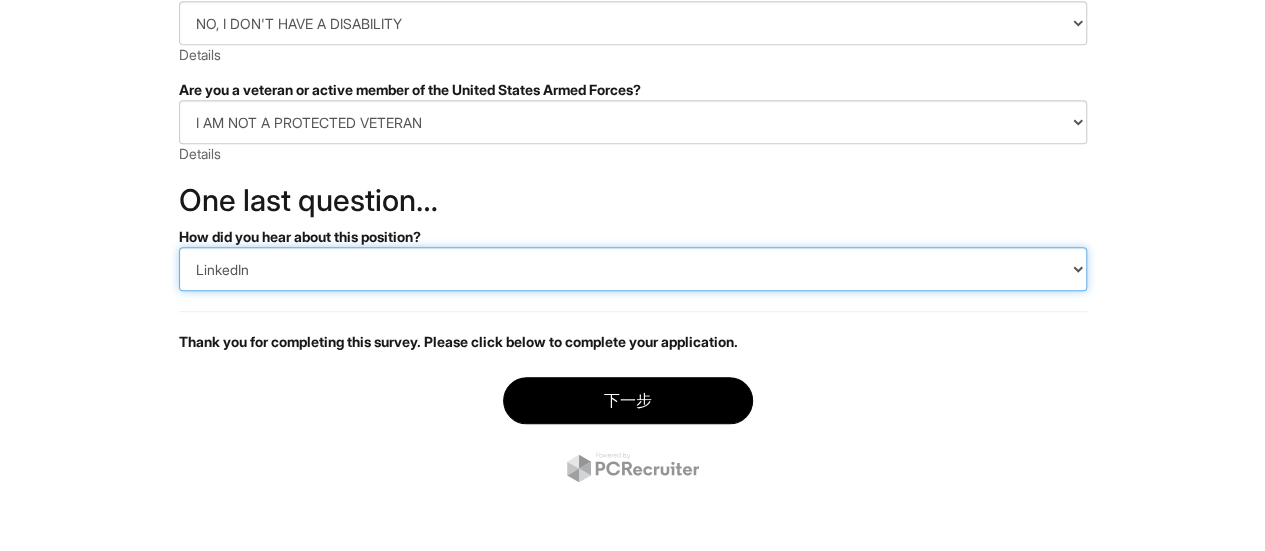 click on "(Please Select) 职业设计方案 Indeed LinkedIn 妖怪 推举 其它" at bounding box center (633, 269) 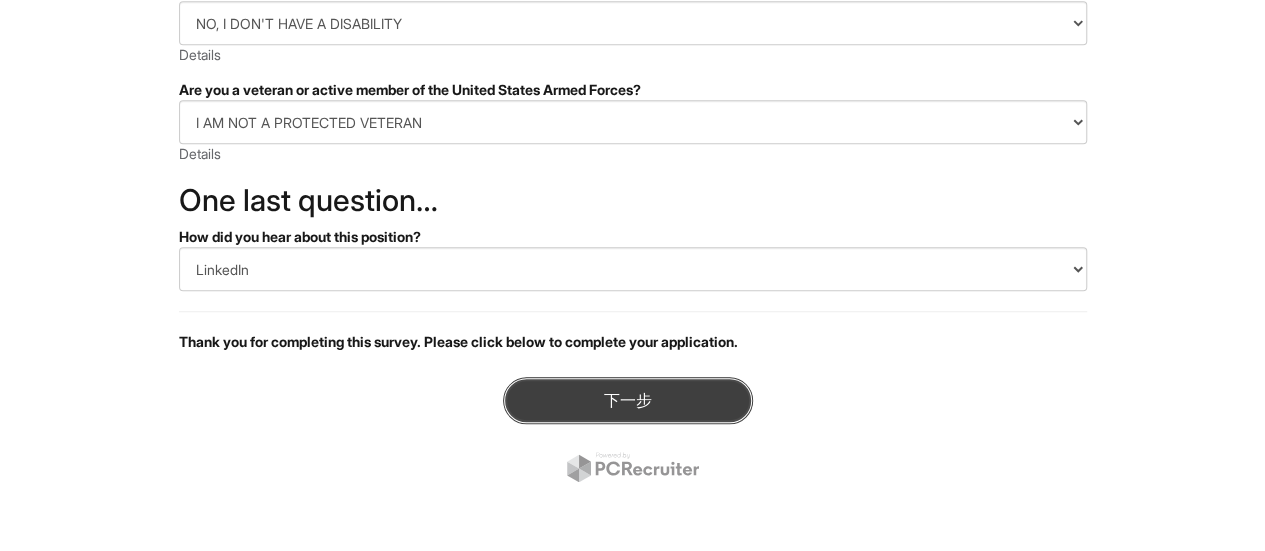 drag, startPoint x: 574, startPoint y: 382, endPoint x: 572, endPoint y: 355, distance: 27.073973 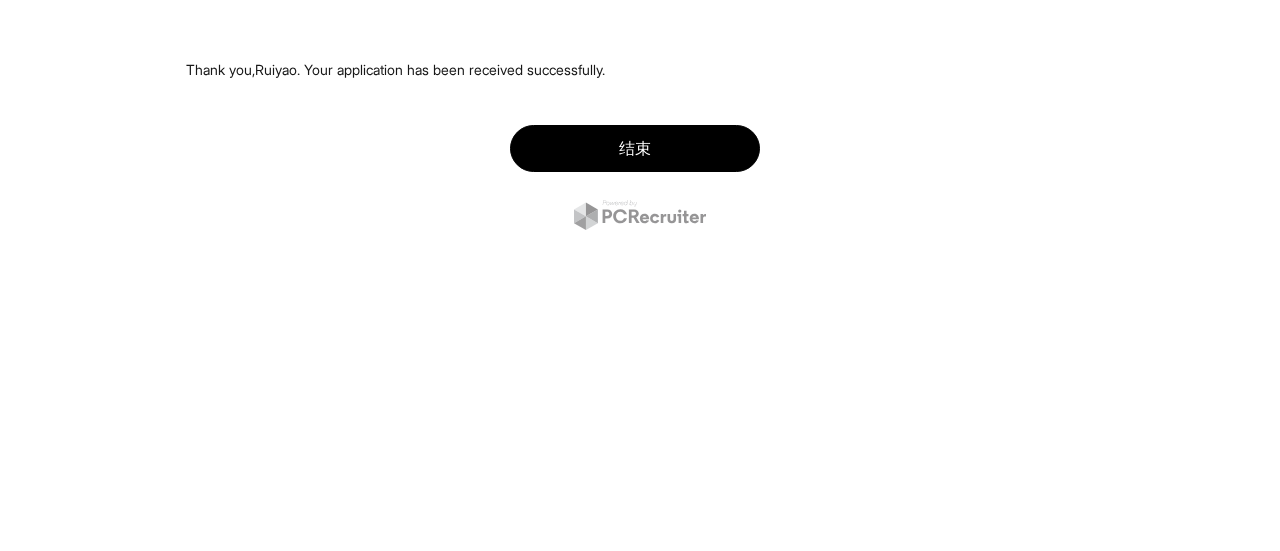 scroll, scrollTop: 0, scrollLeft: 0, axis: both 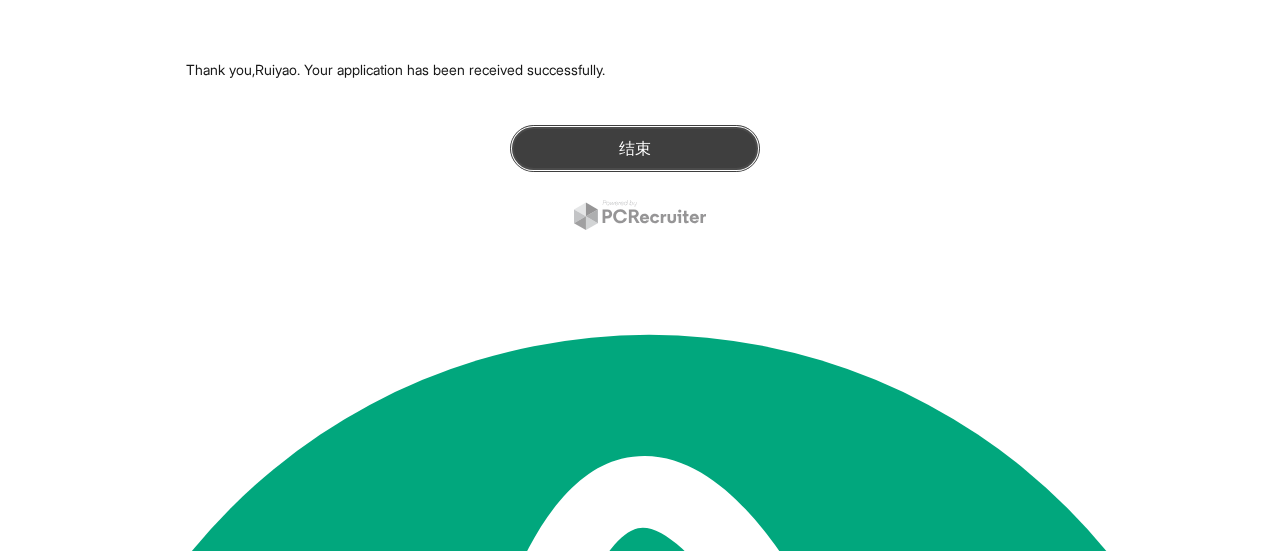 click on "结束" at bounding box center (635, 148) 